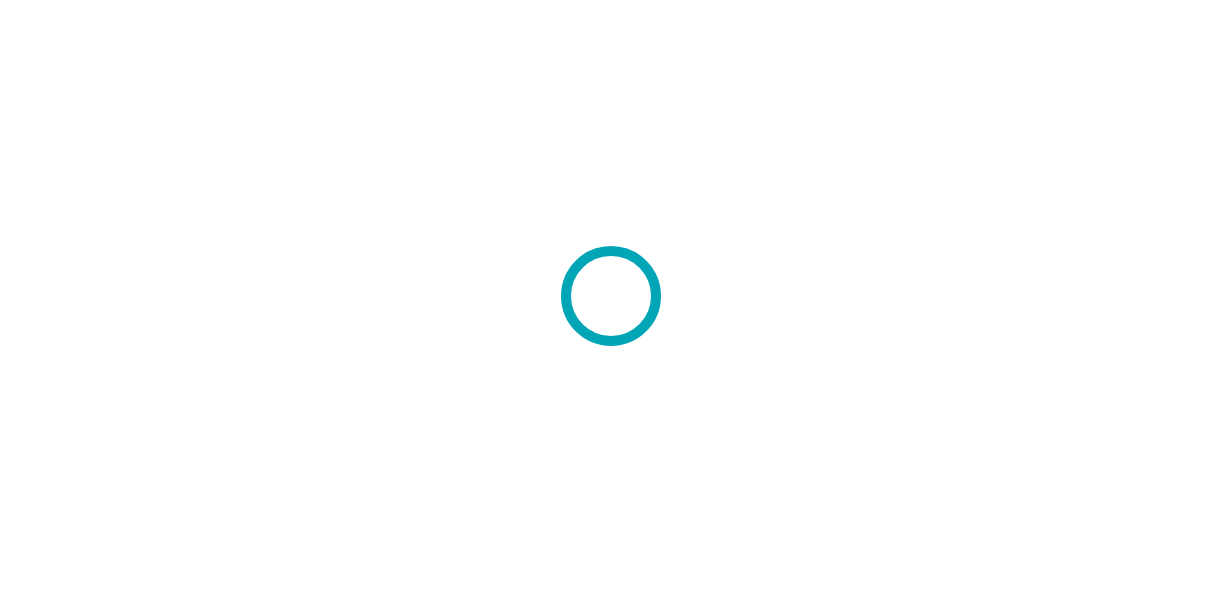 scroll, scrollTop: 0, scrollLeft: 0, axis: both 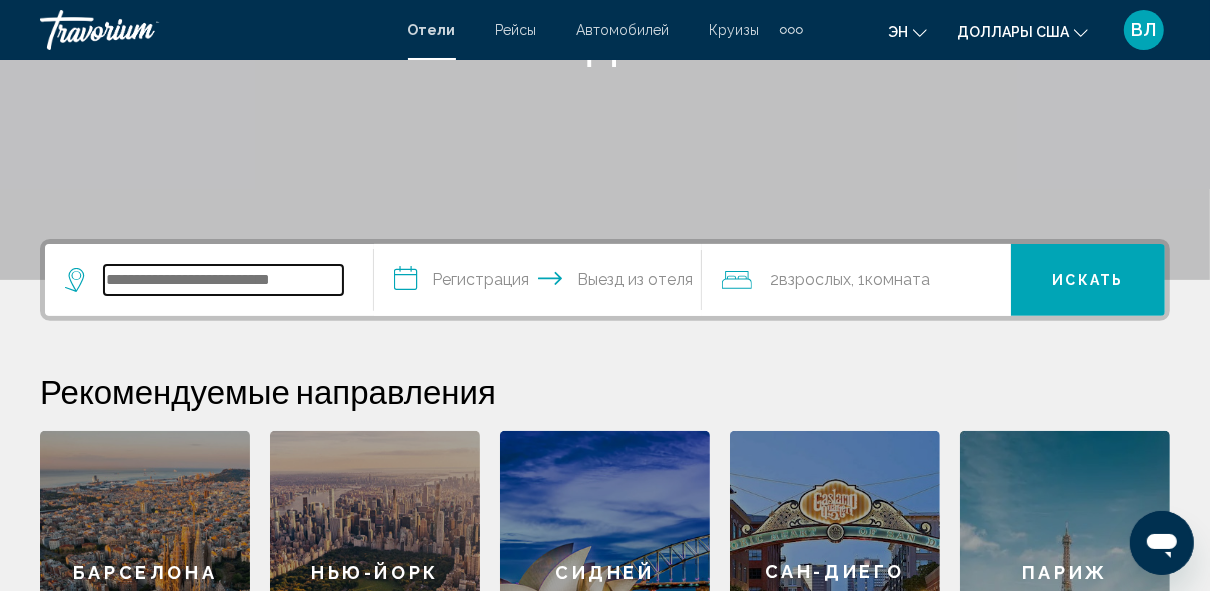 click at bounding box center [223, 280] 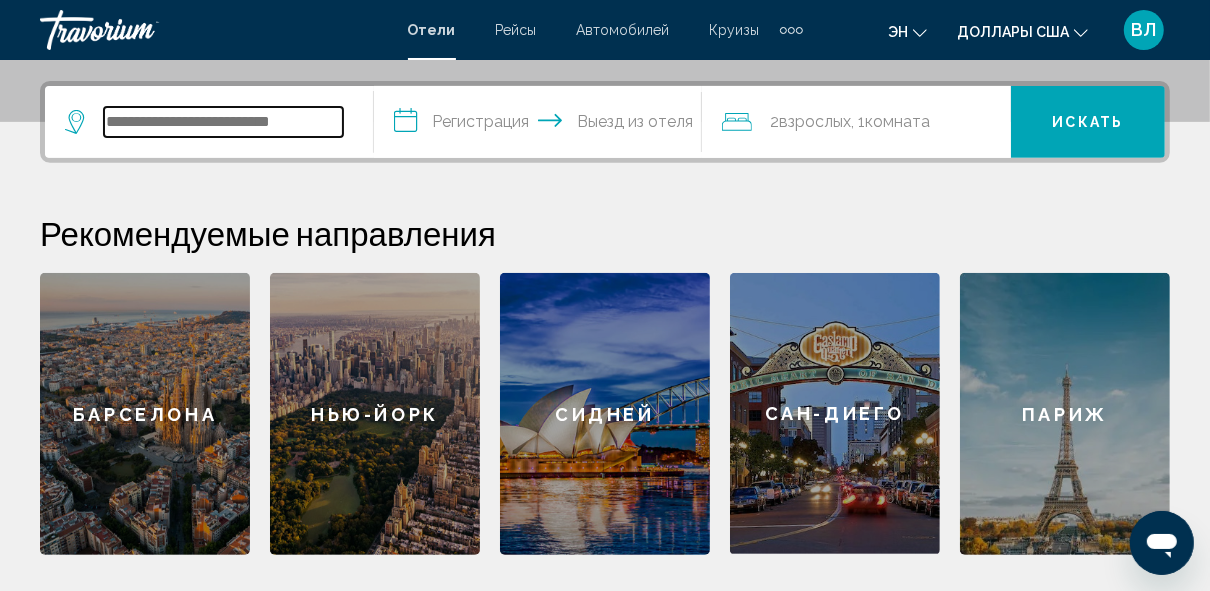 scroll, scrollTop: 493, scrollLeft: 0, axis: vertical 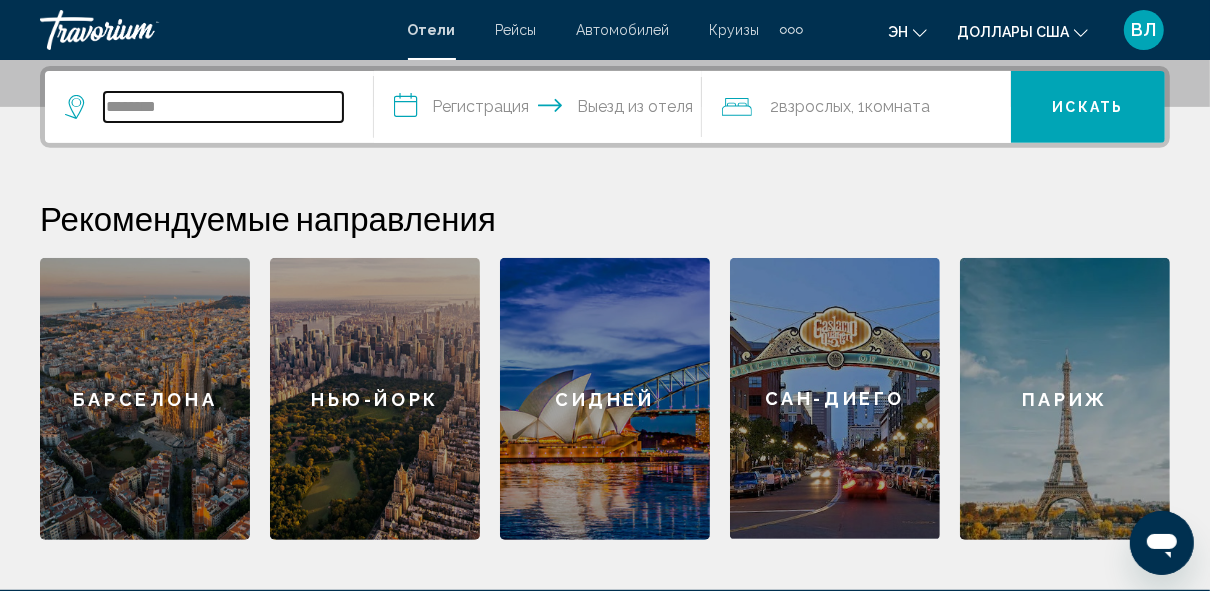 type on "********" 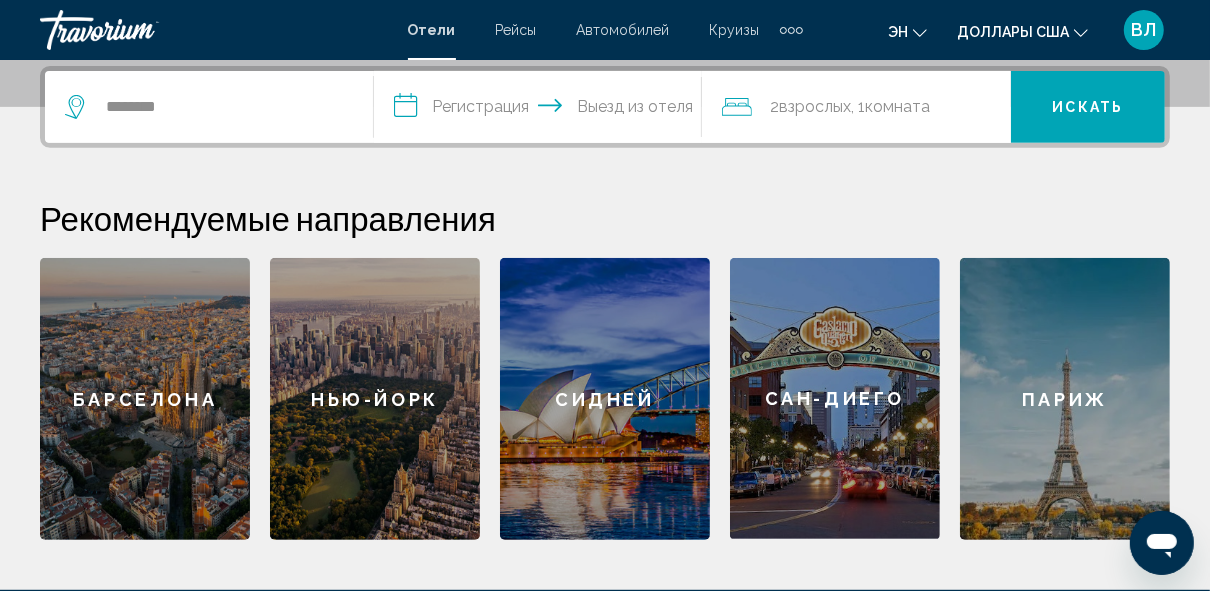 click on "**********" at bounding box center [542, 110] 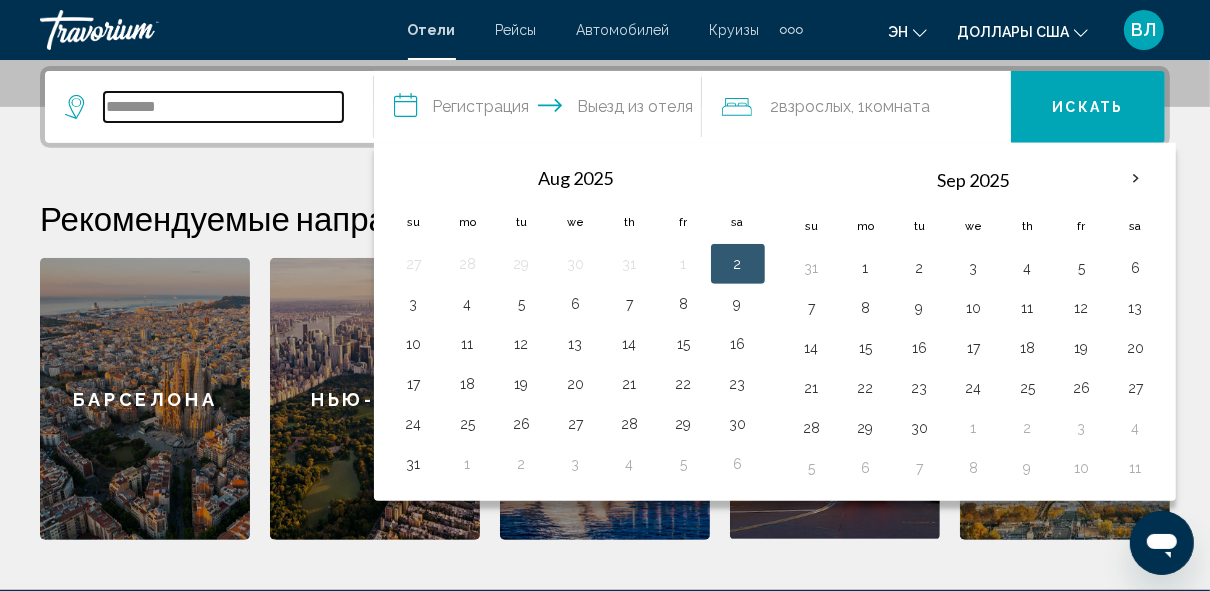 click on "********" at bounding box center [223, 107] 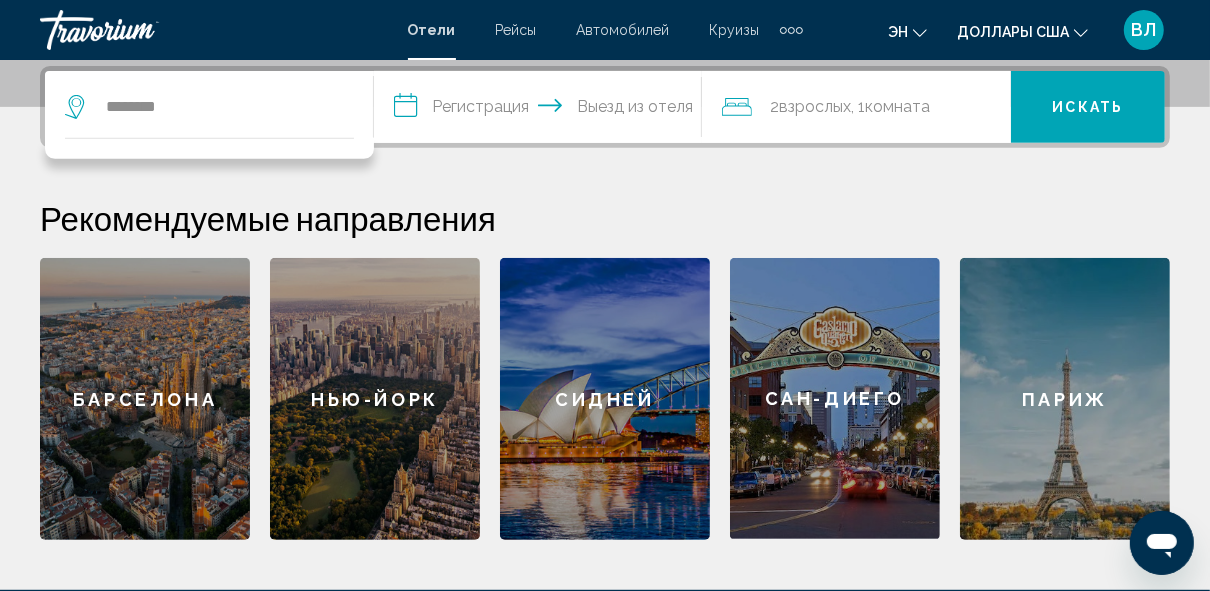 click on "**********" at bounding box center [542, 110] 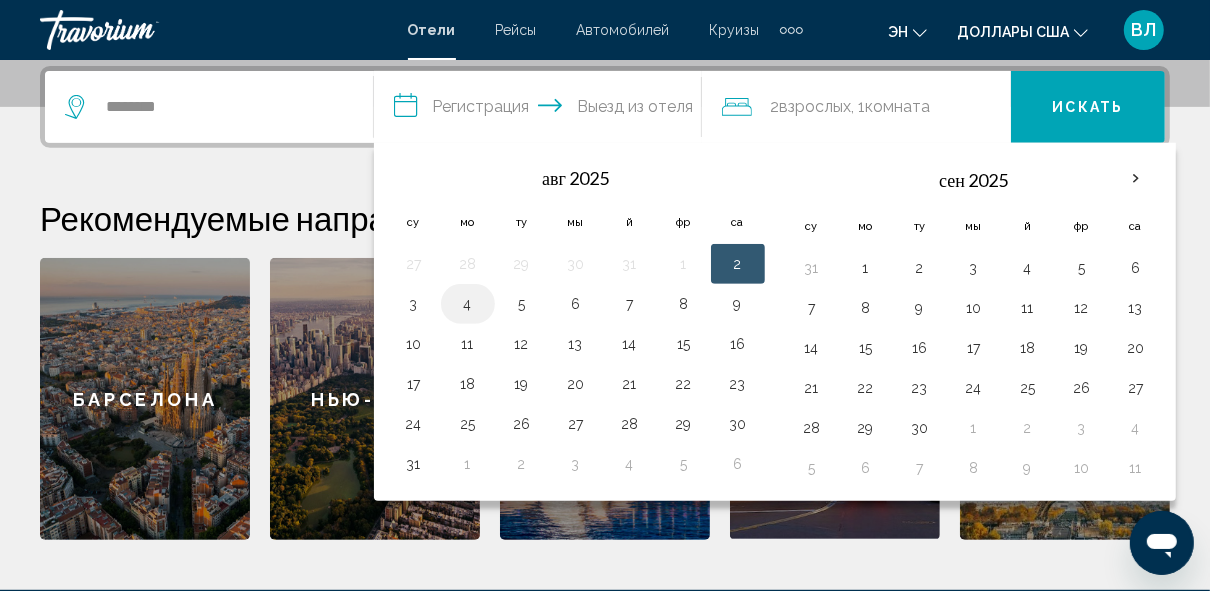 click on "4" at bounding box center [468, 304] 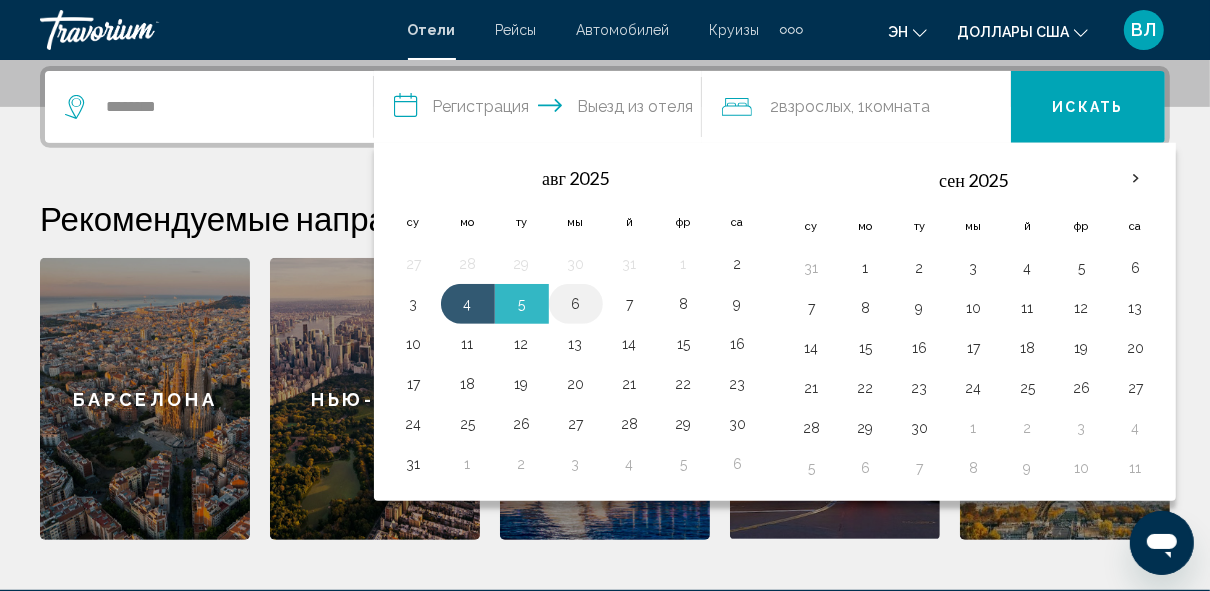 click on "6" at bounding box center [576, 304] 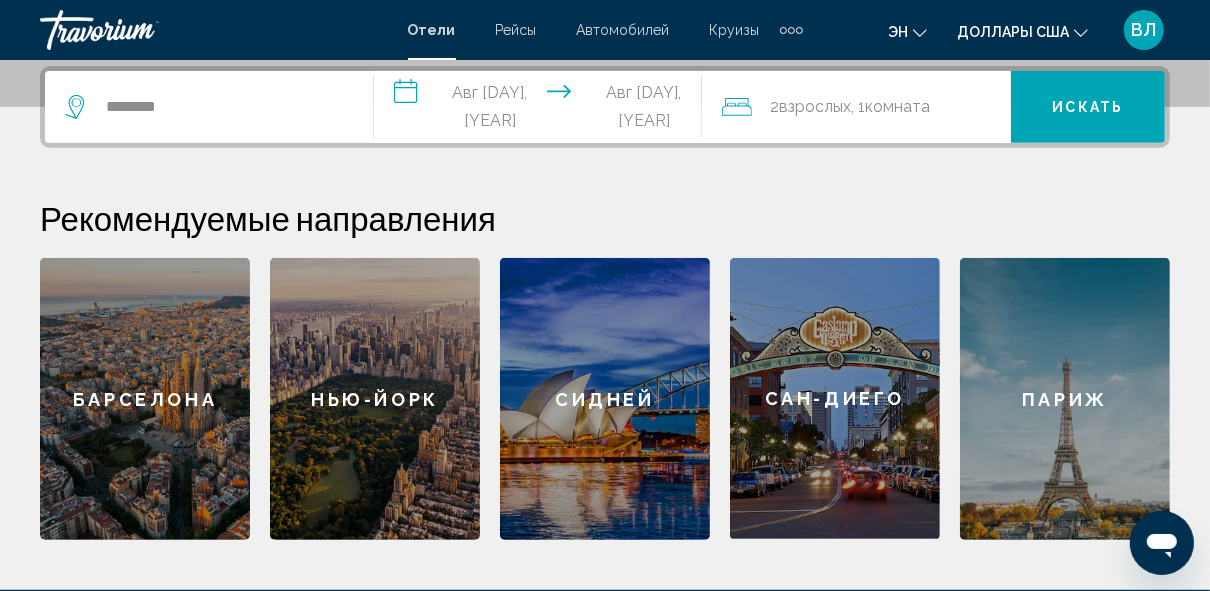 click on "Комната" 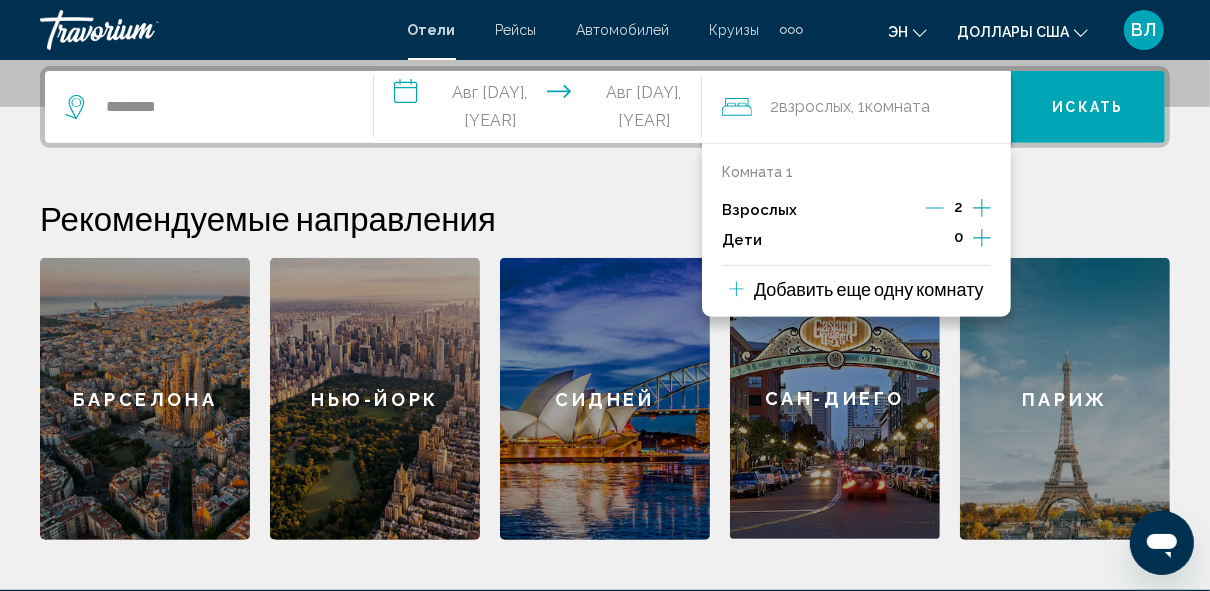 click 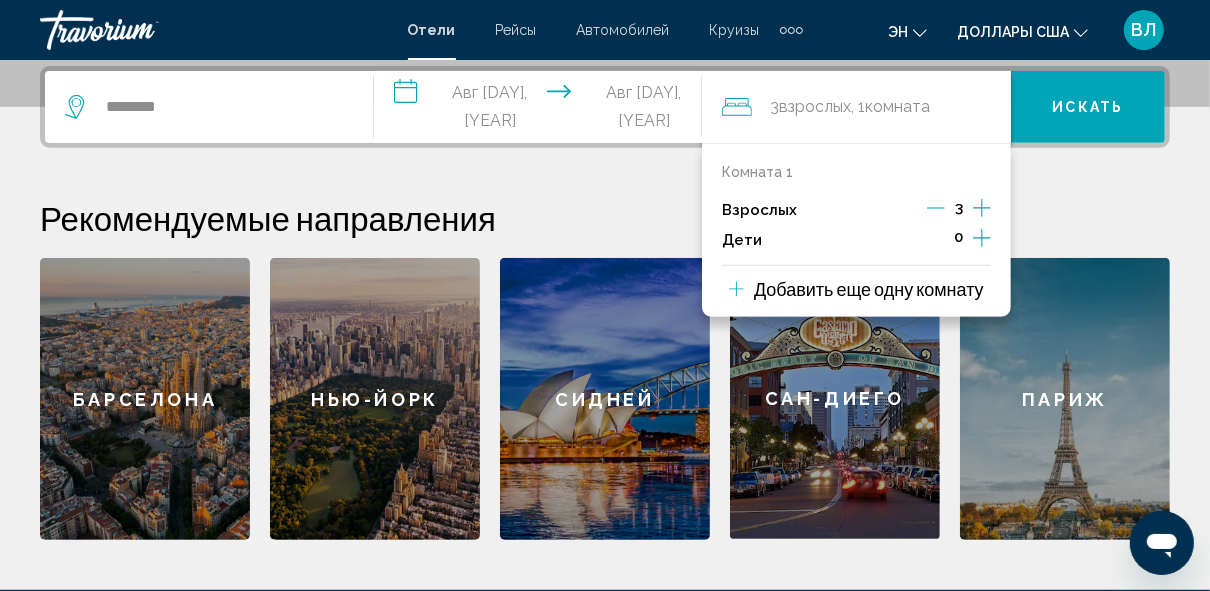 click 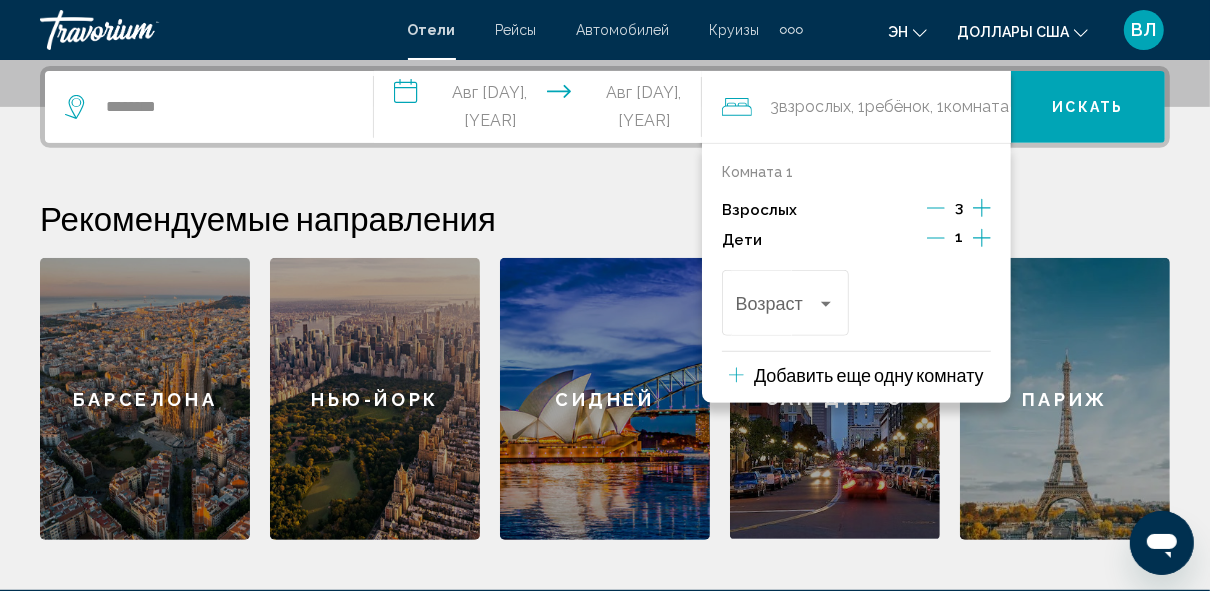 click 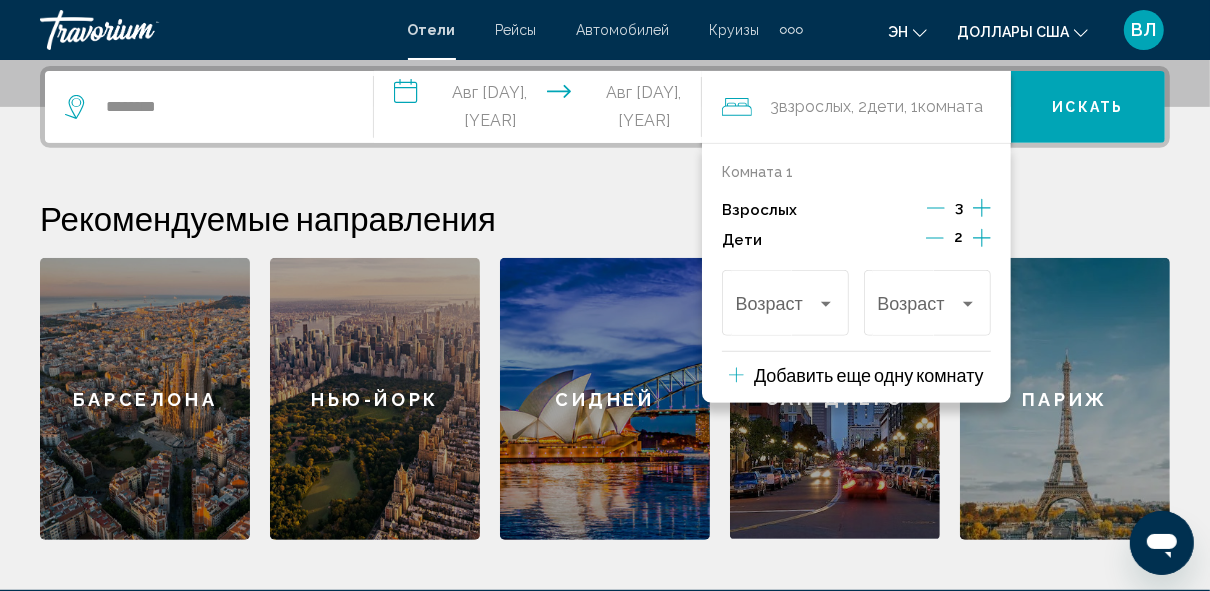 click 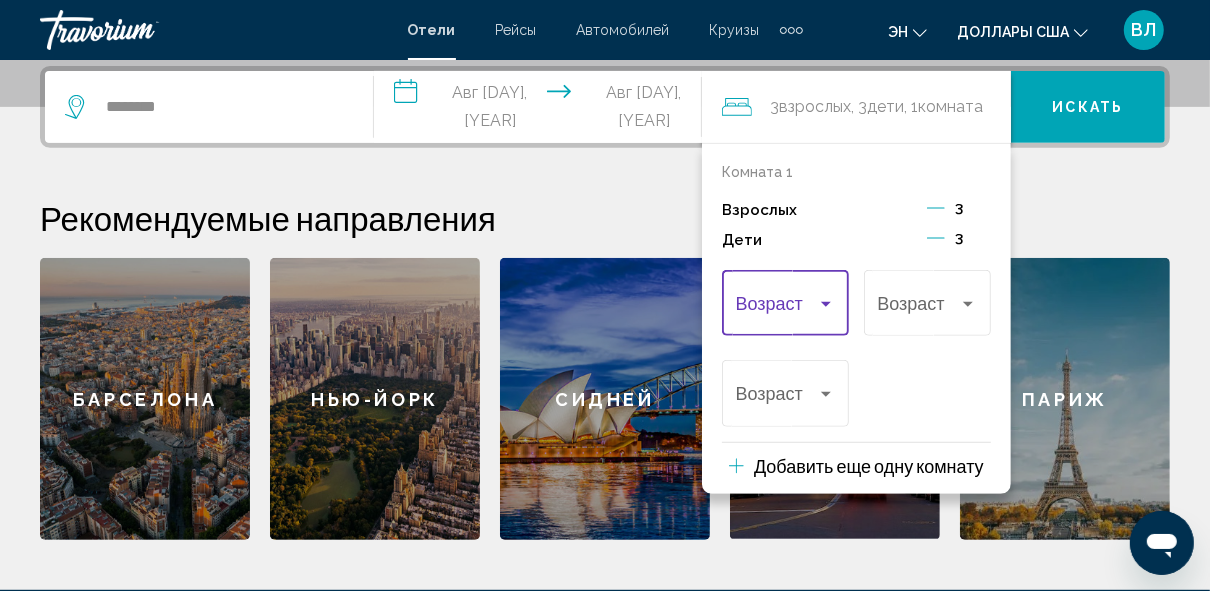 click at bounding box center (826, 304) 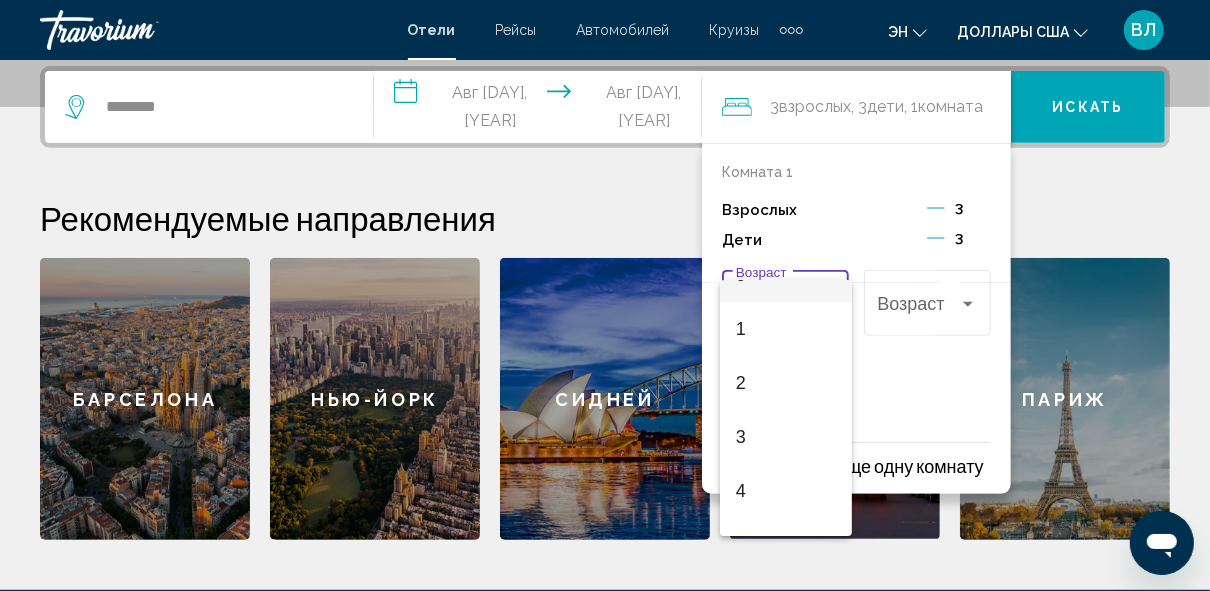 scroll, scrollTop: 64, scrollLeft: 0, axis: vertical 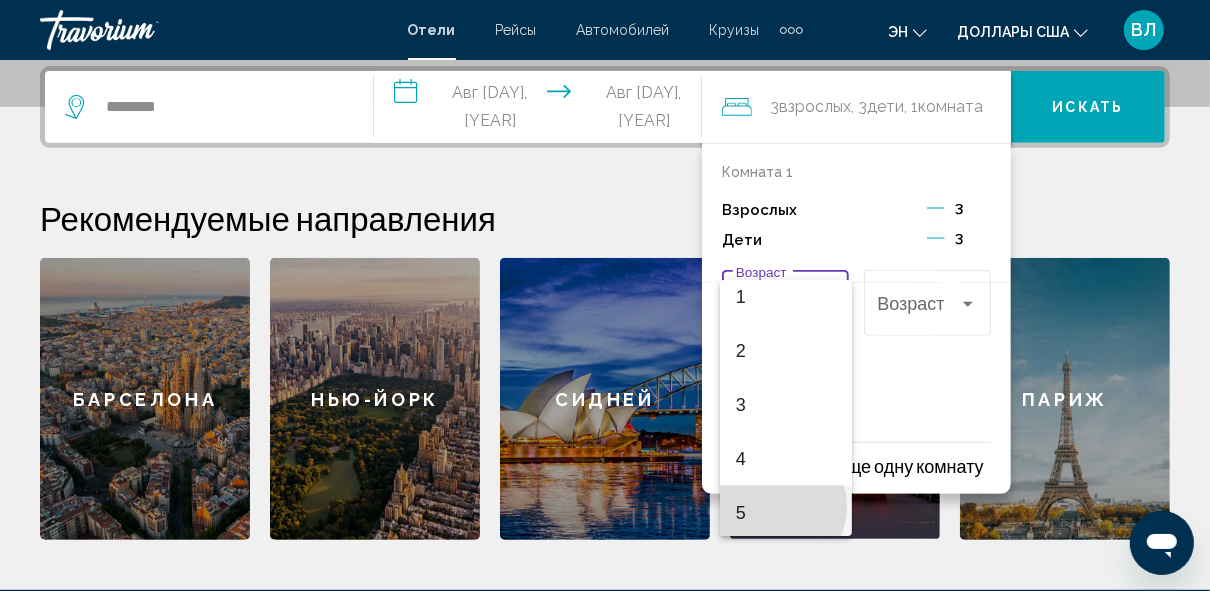 click on "5" at bounding box center [786, 513] 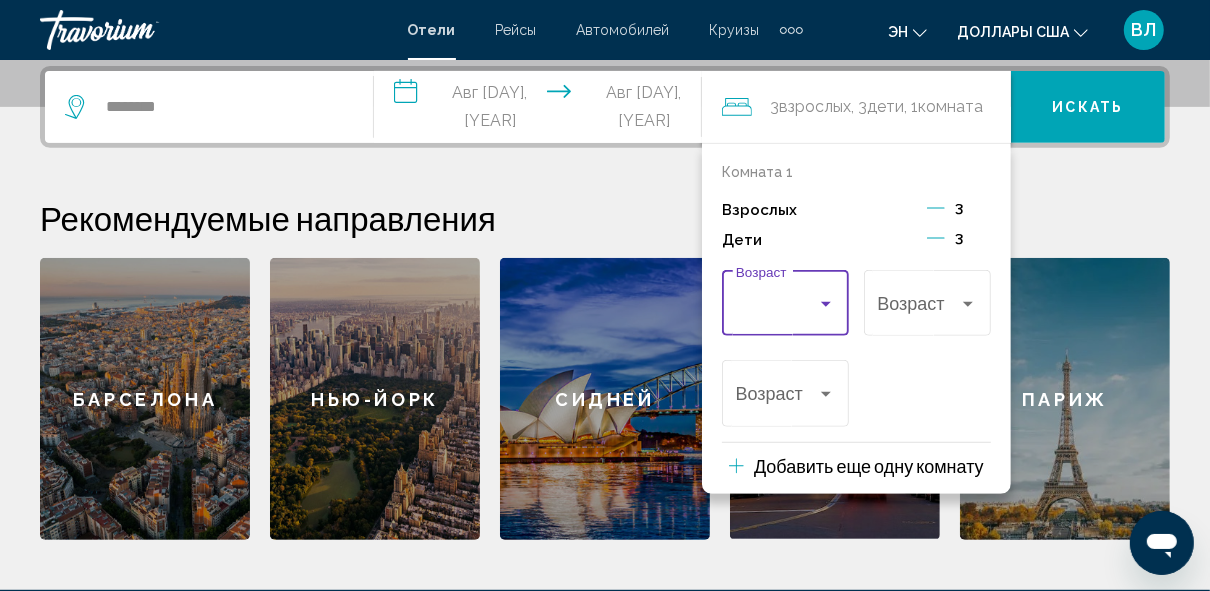 scroll, scrollTop: 67, scrollLeft: 0, axis: vertical 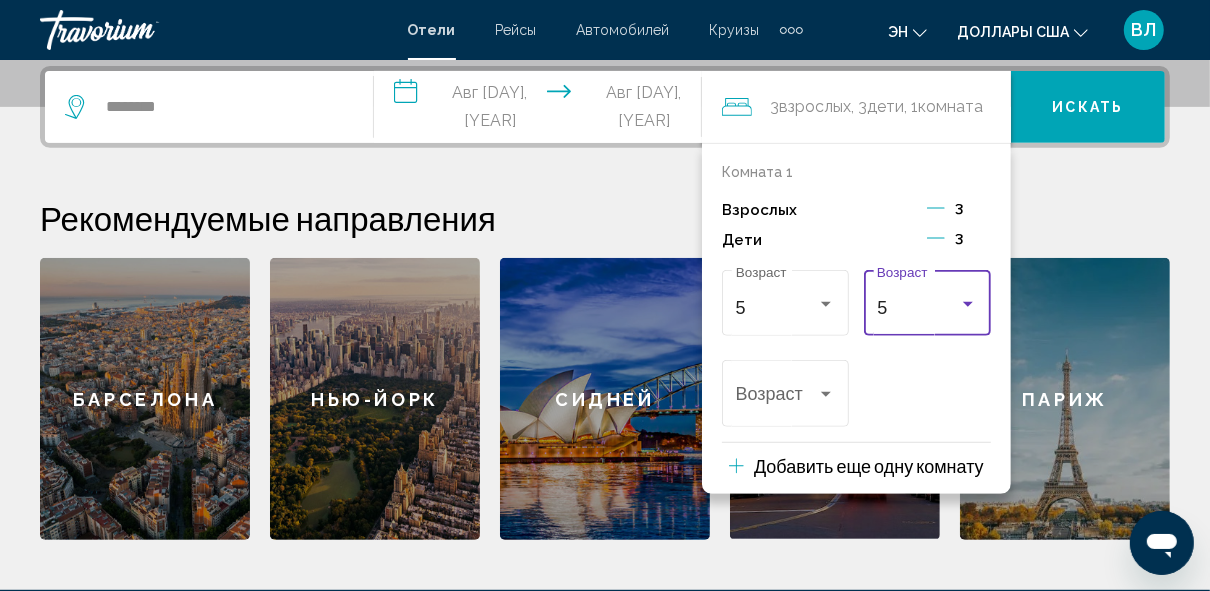 click at bounding box center (968, 304) 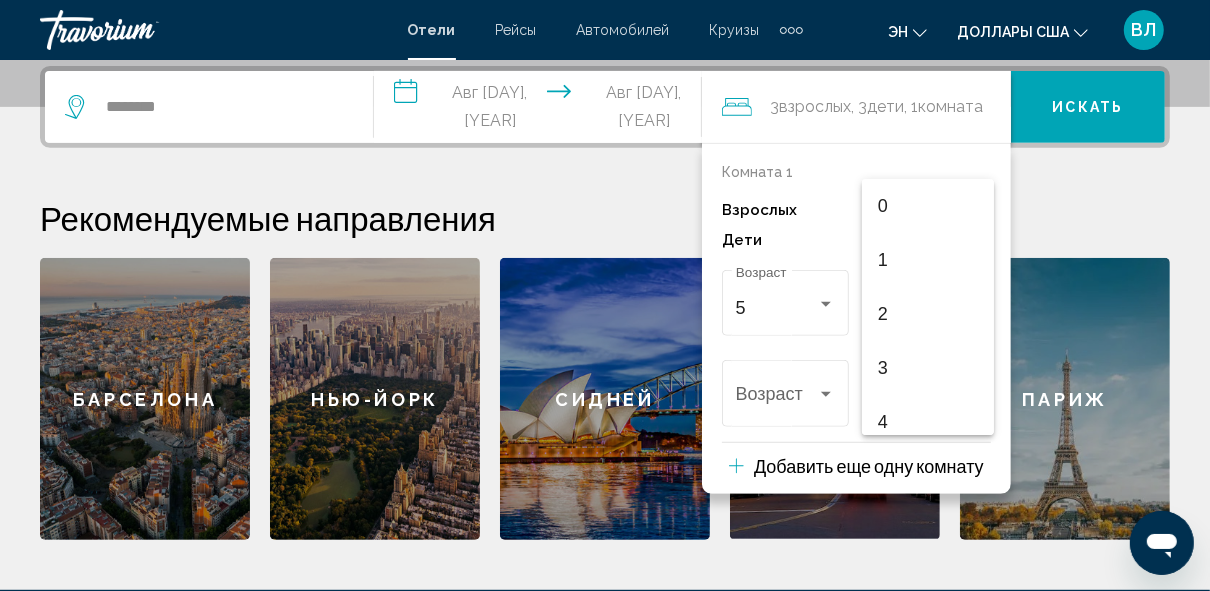 scroll, scrollTop: 168, scrollLeft: 0, axis: vertical 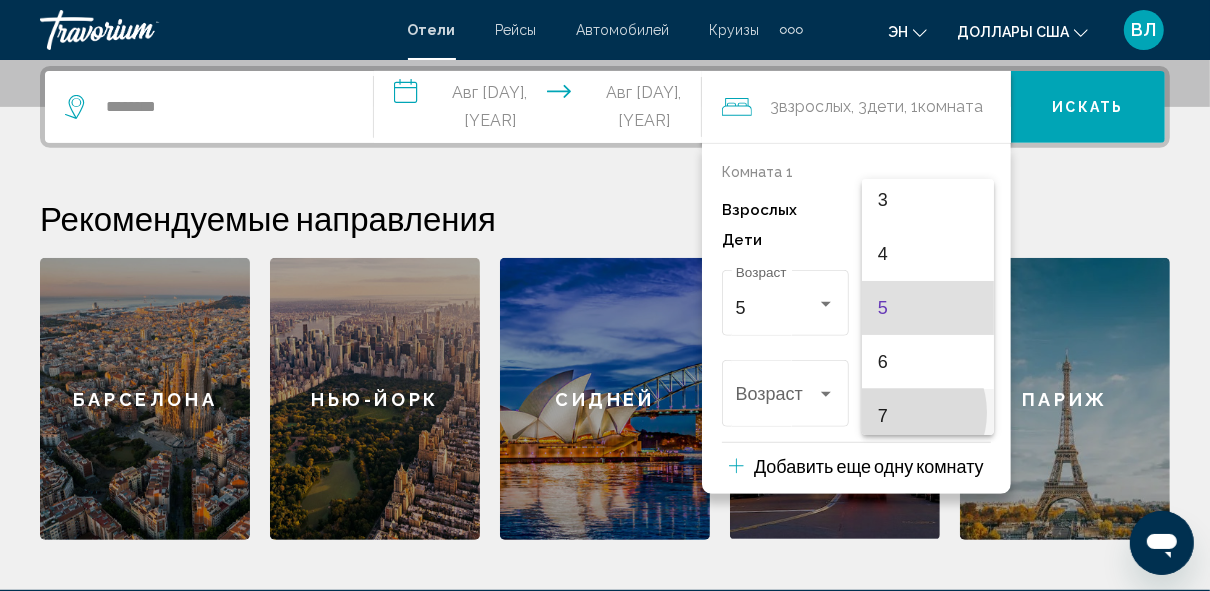 click on "7" at bounding box center (928, 416) 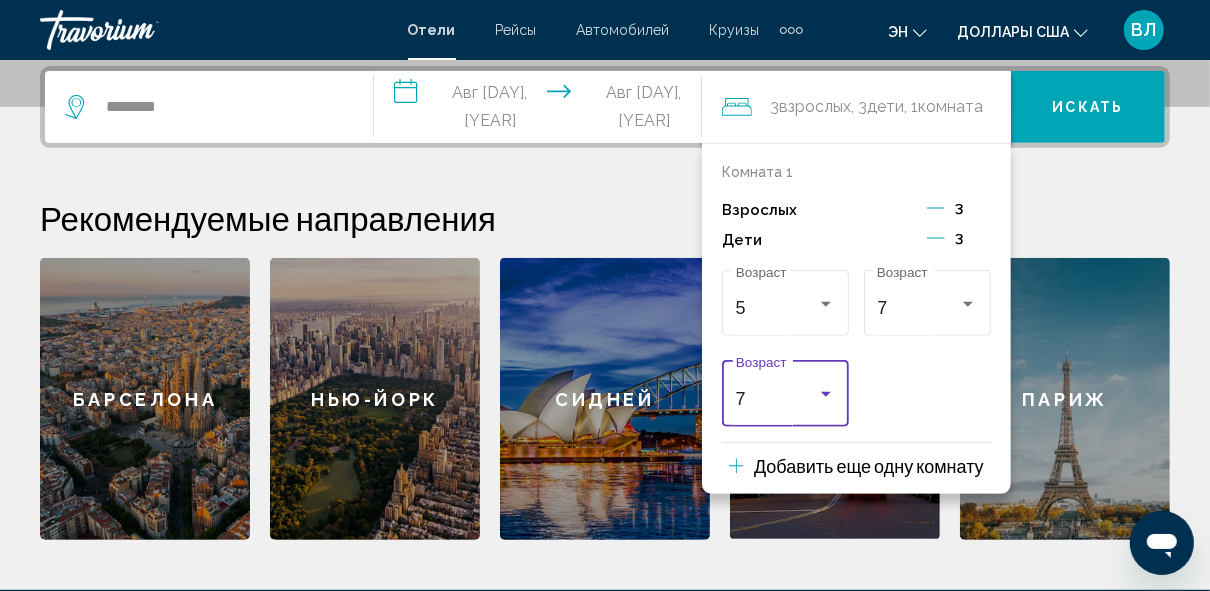 scroll, scrollTop: 176, scrollLeft: 0, axis: vertical 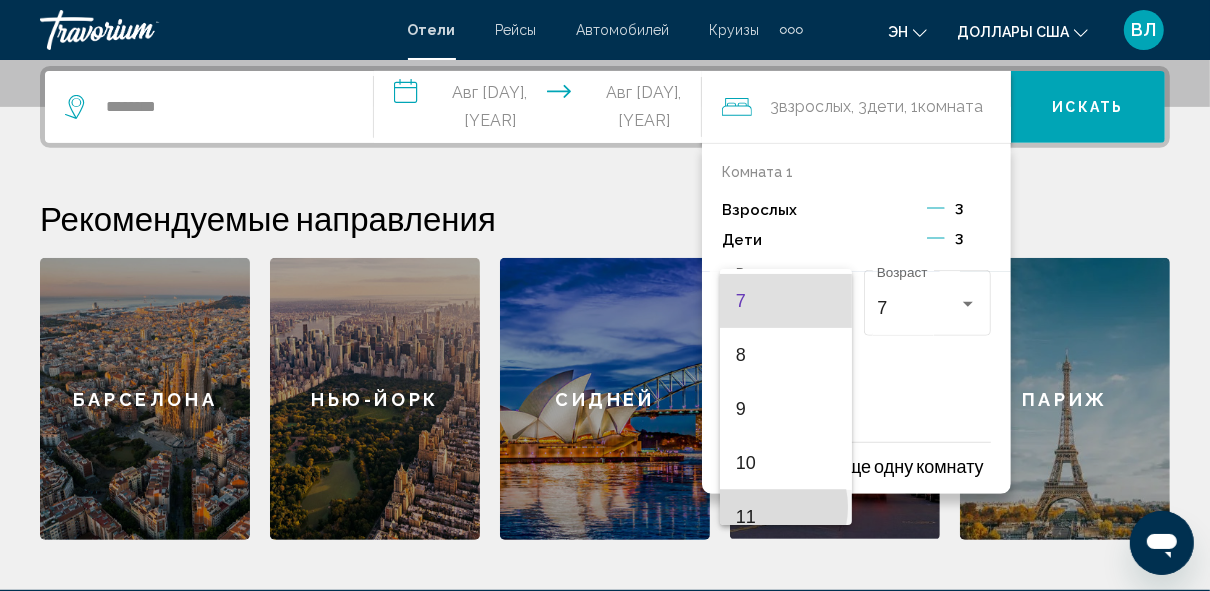click on "11" at bounding box center (786, 517) 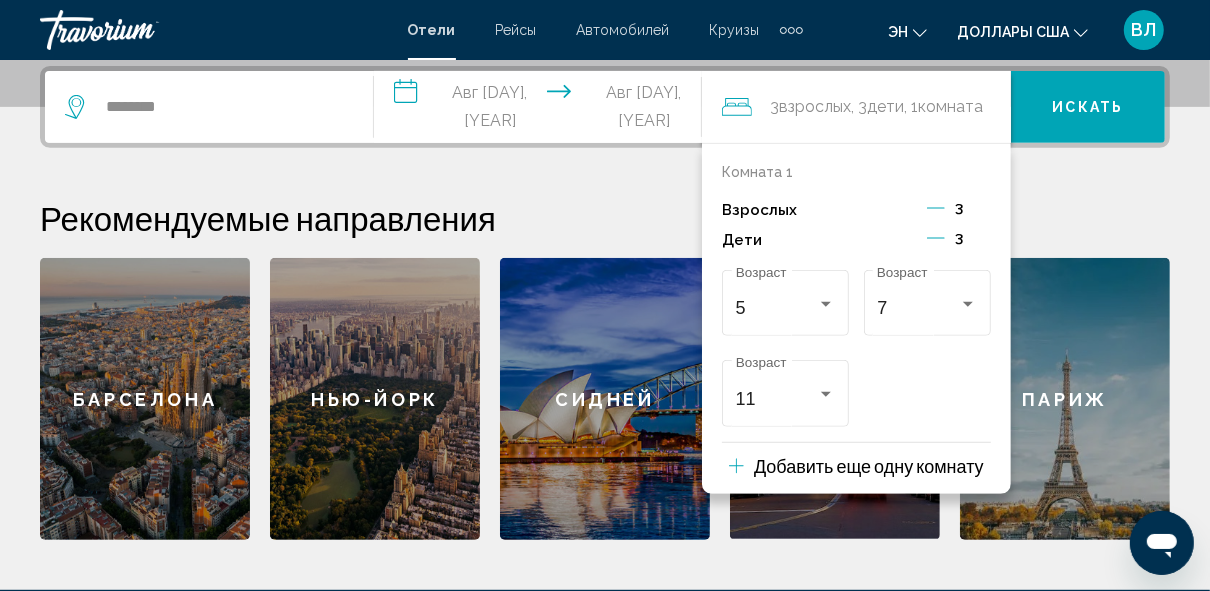 click on "Добавить еще одну комнату" at bounding box center [869, 466] 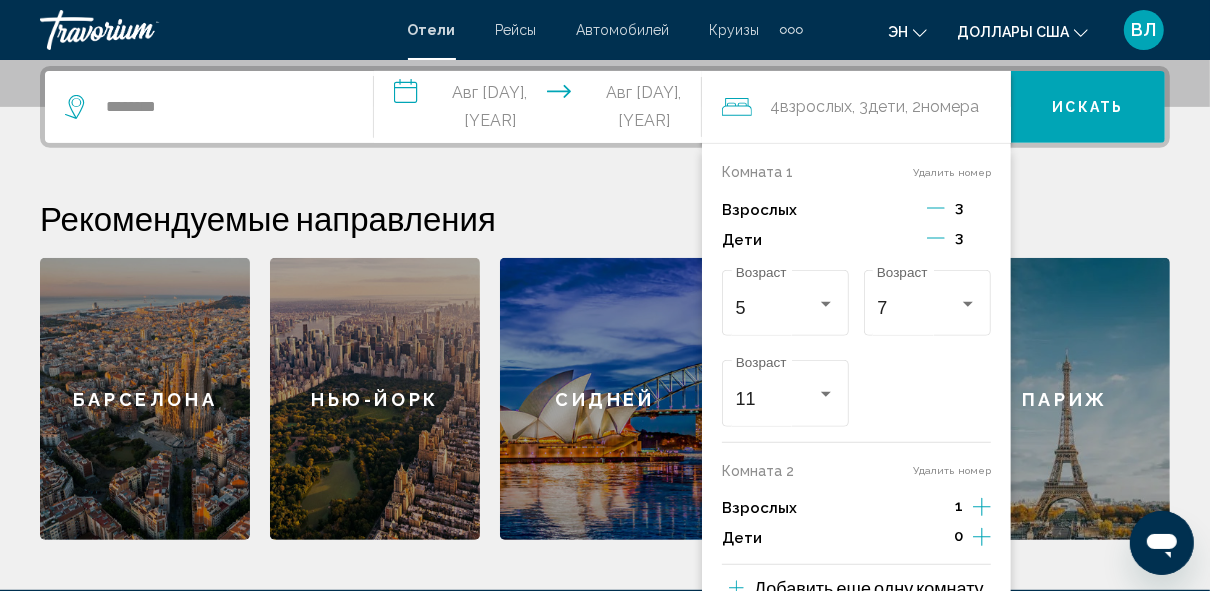 click on "Удалить номер" at bounding box center (952, 470) 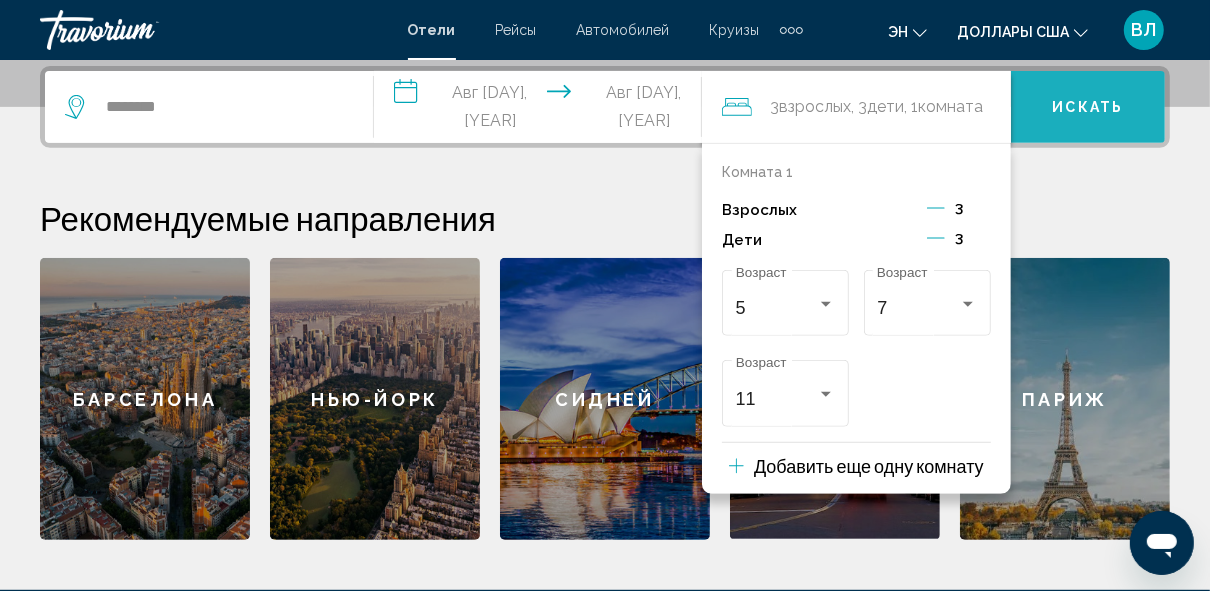 click on "Искать" at bounding box center (1088, 108) 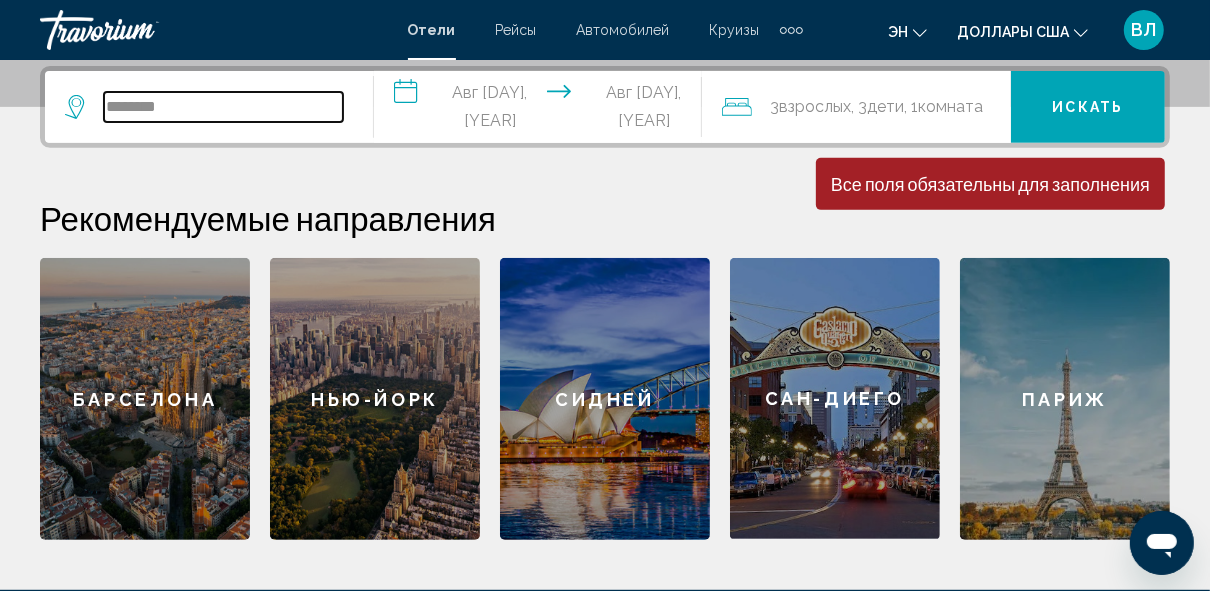 click on "********" at bounding box center [223, 107] 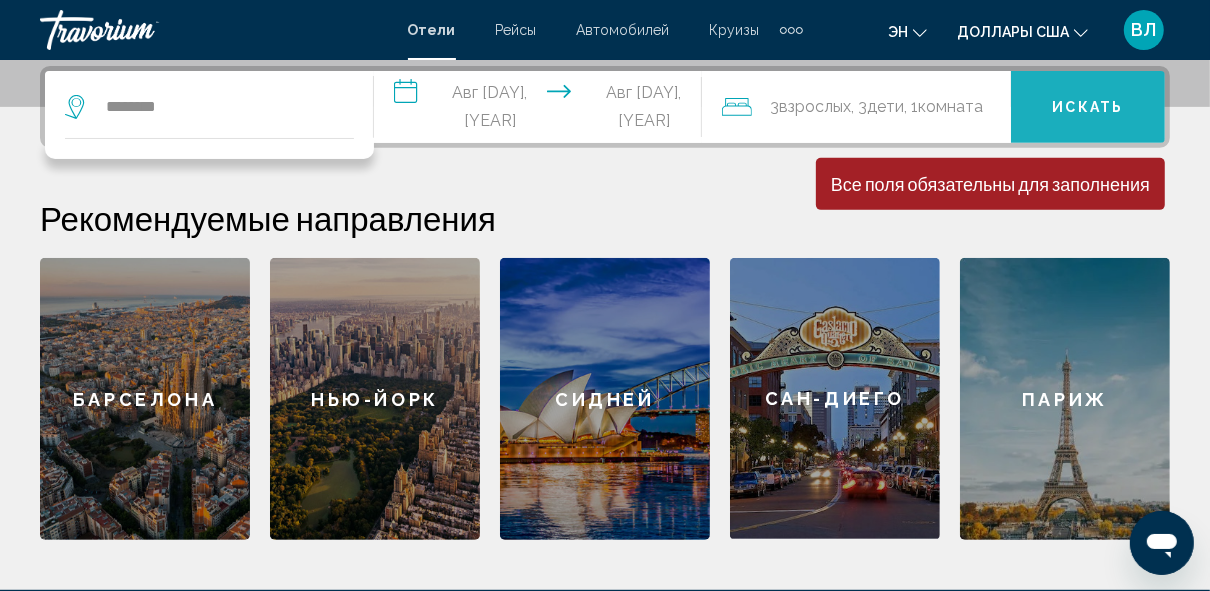 click on "Искать" at bounding box center [1088, 108] 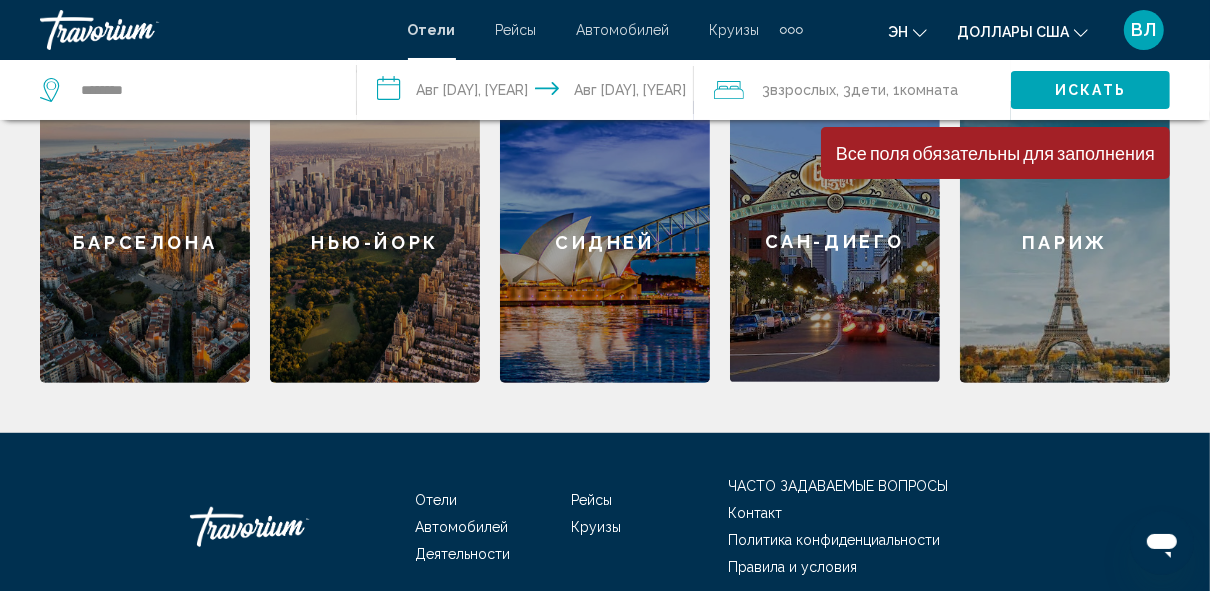 scroll, scrollTop: 653, scrollLeft: 0, axis: vertical 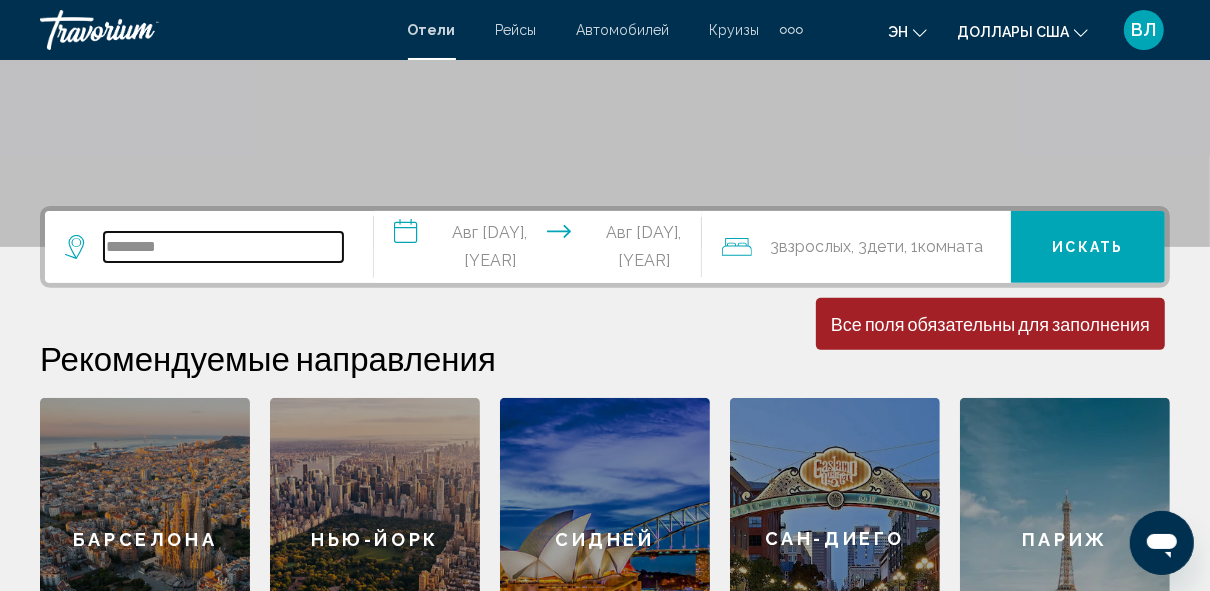 click on "********" at bounding box center (223, 247) 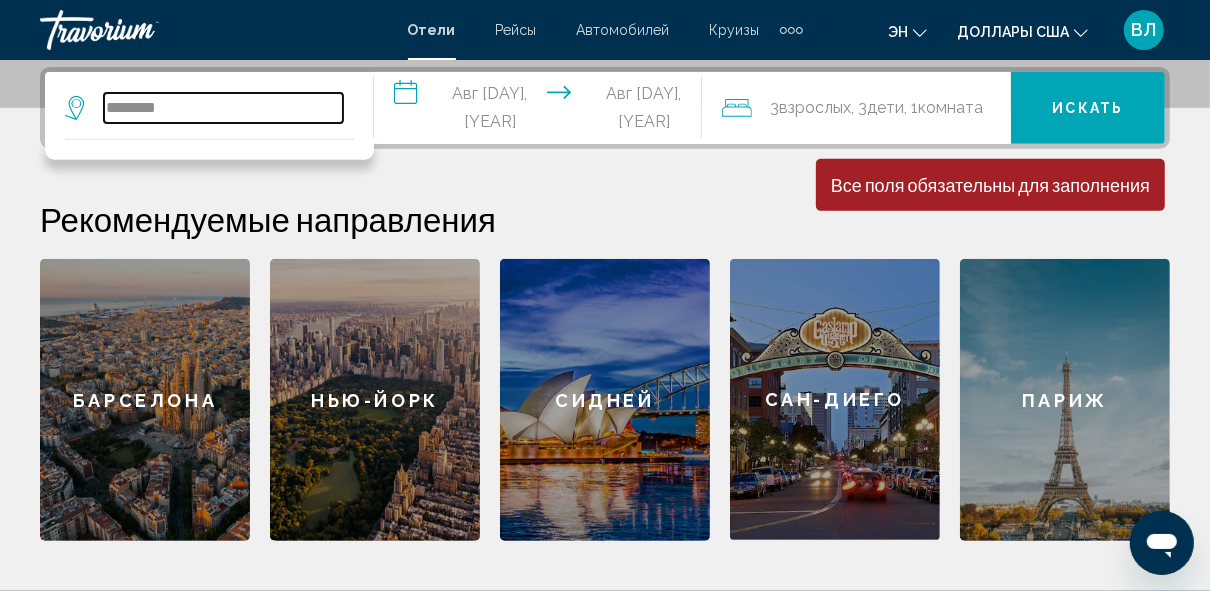 scroll, scrollTop: 493, scrollLeft: 0, axis: vertical 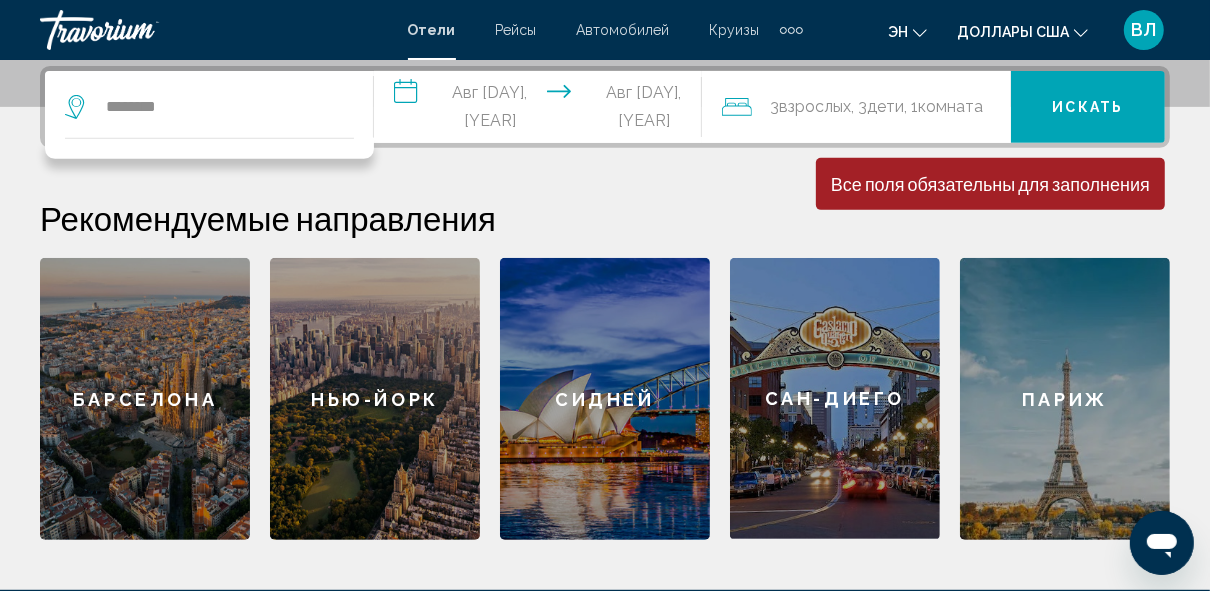 click on "Рекомендуемые направления  Barcelona   New York   Sydney   San Diego   Paris
Барселона   Нью-Йорк   Сидней   Сан-Диего   Париж" at bounding box center (605, 369) 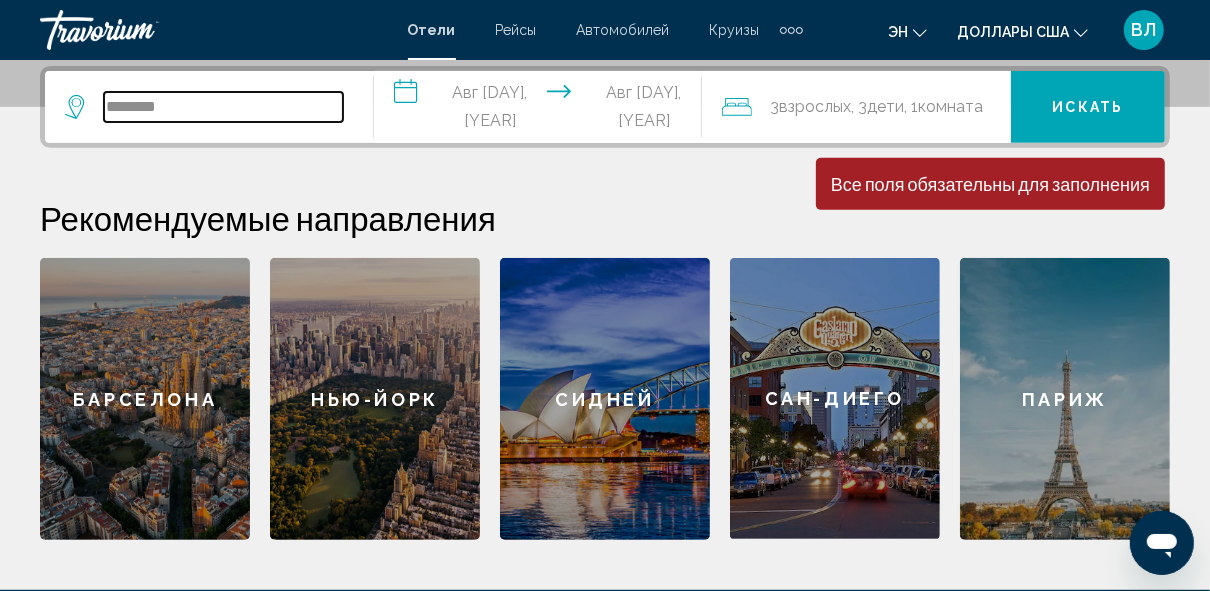 click on "********" at bounding box center [223, 107] 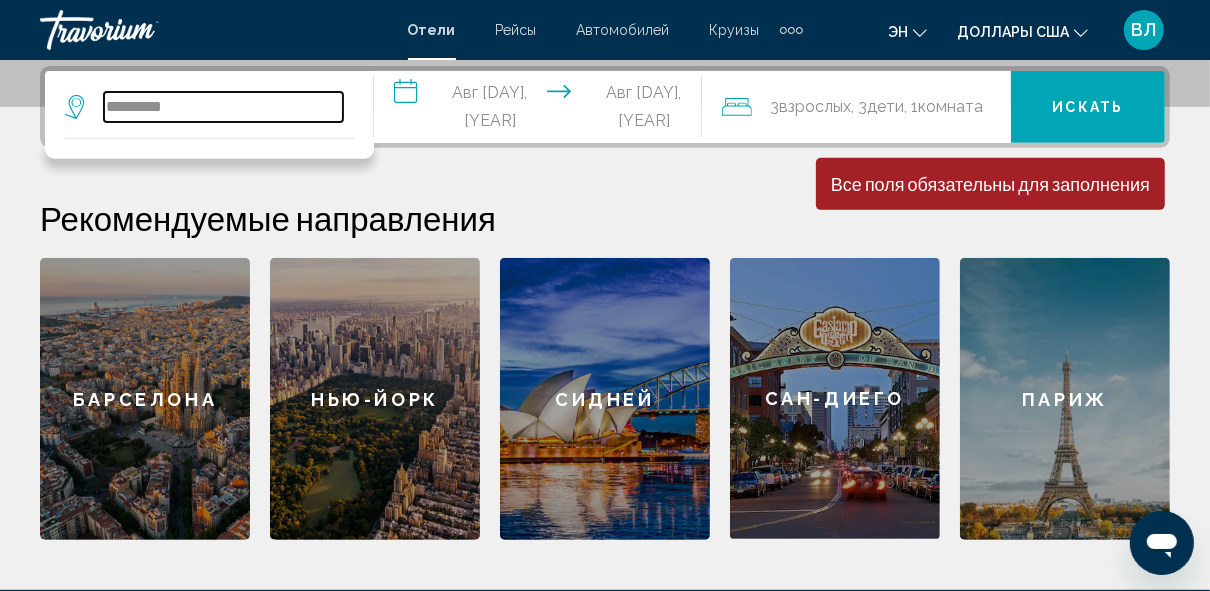 click on "********" at bounding box center (223, 107) 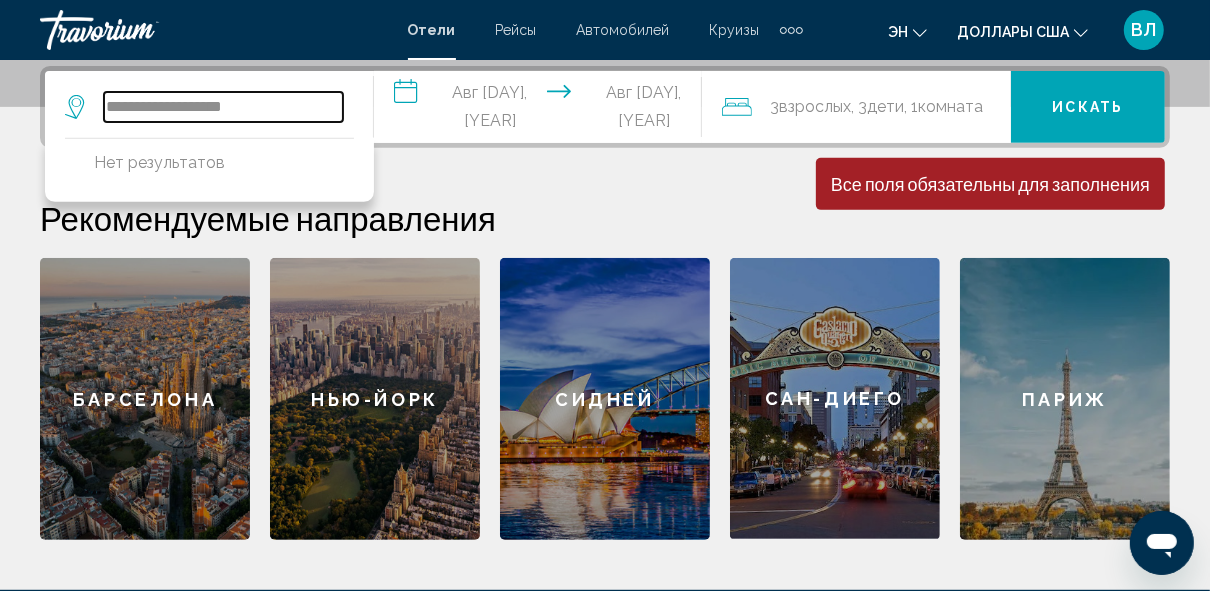 type on "**********" 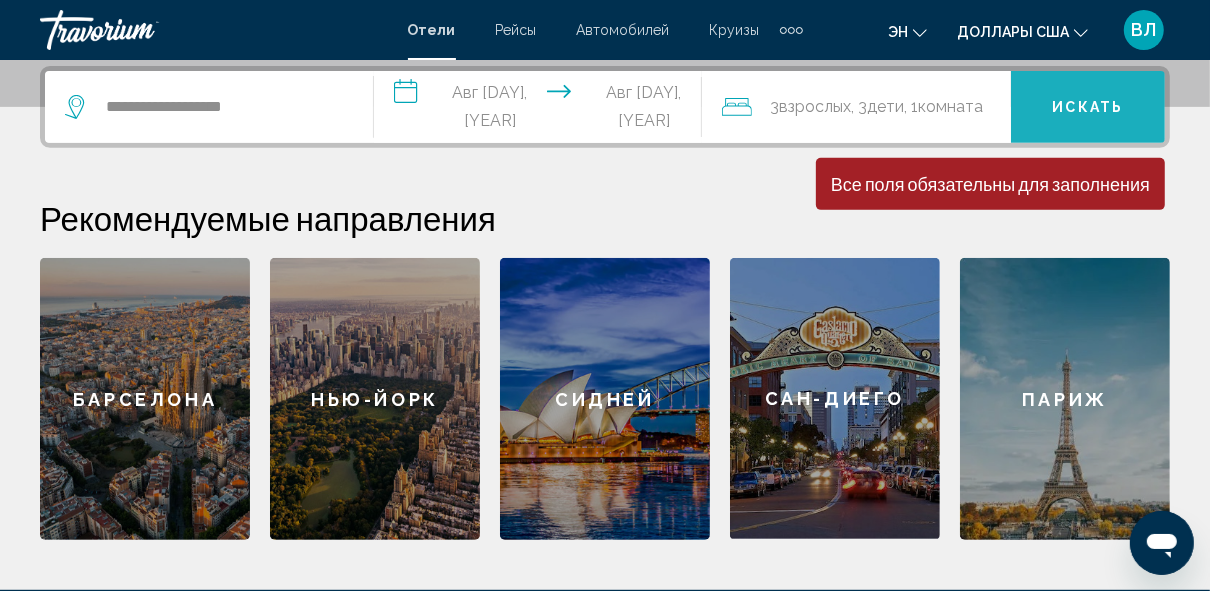 click on "Искать" at bounding box center (1088, 108) 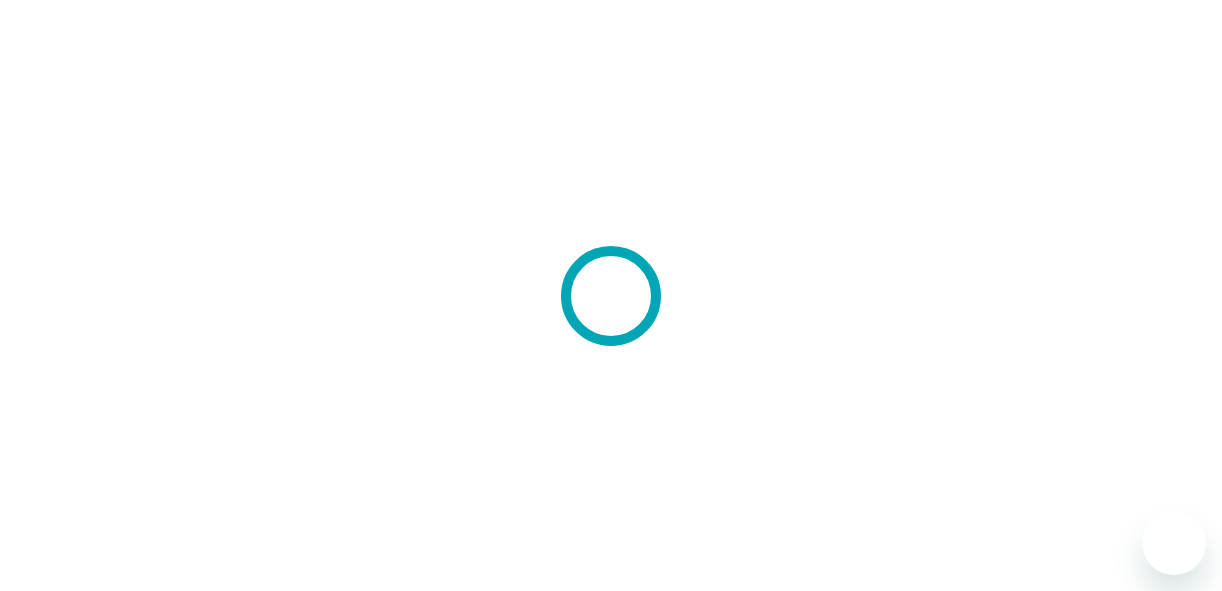 scroll, scrollTop: 0, scrollLeft: 0, axis: both 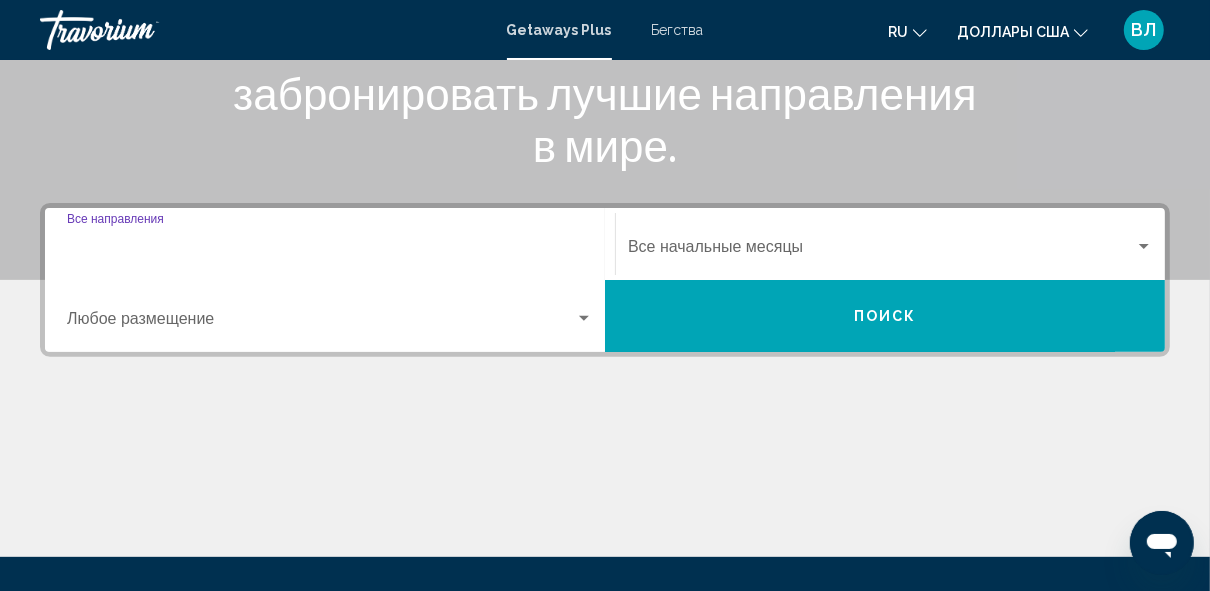 click on "Destination Все направления" at bounding box center (330, 251) 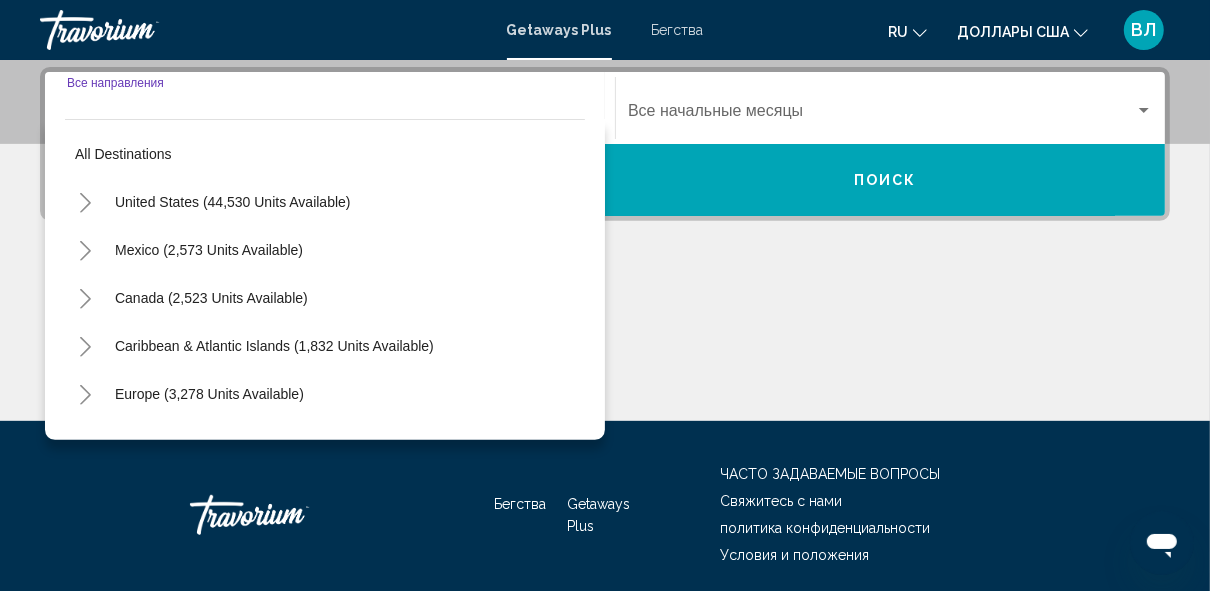 scroll, scrollTop: 457, scrollLeft: 0, axis: vertical 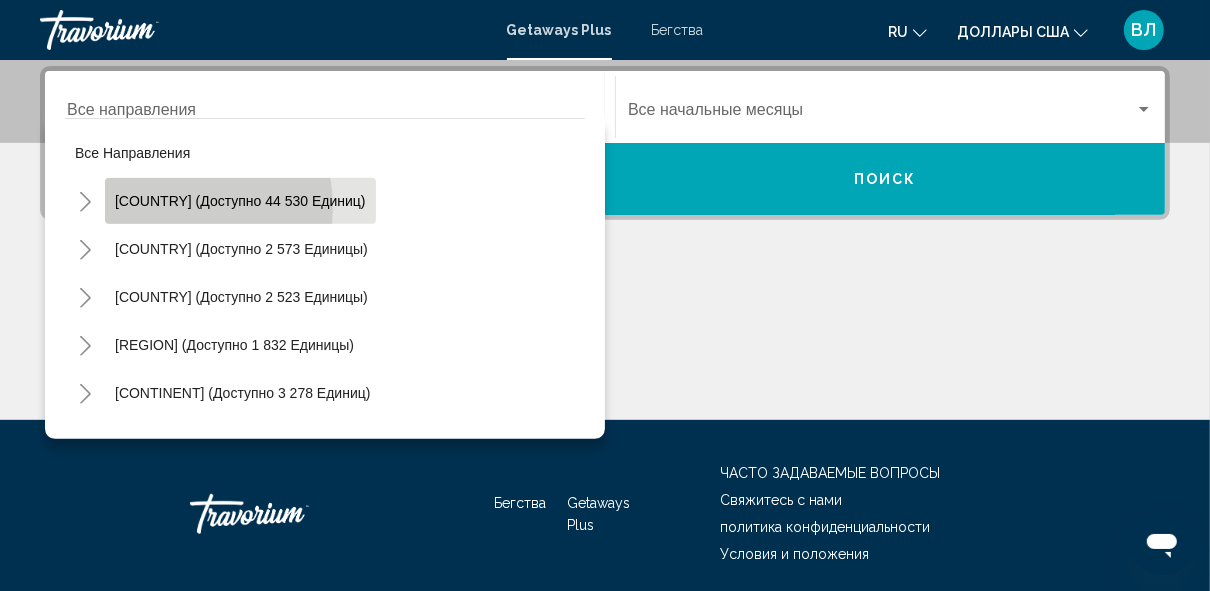 click on "[COUNTRY] ([UNITS] [UNITS_AVAILABLE])" 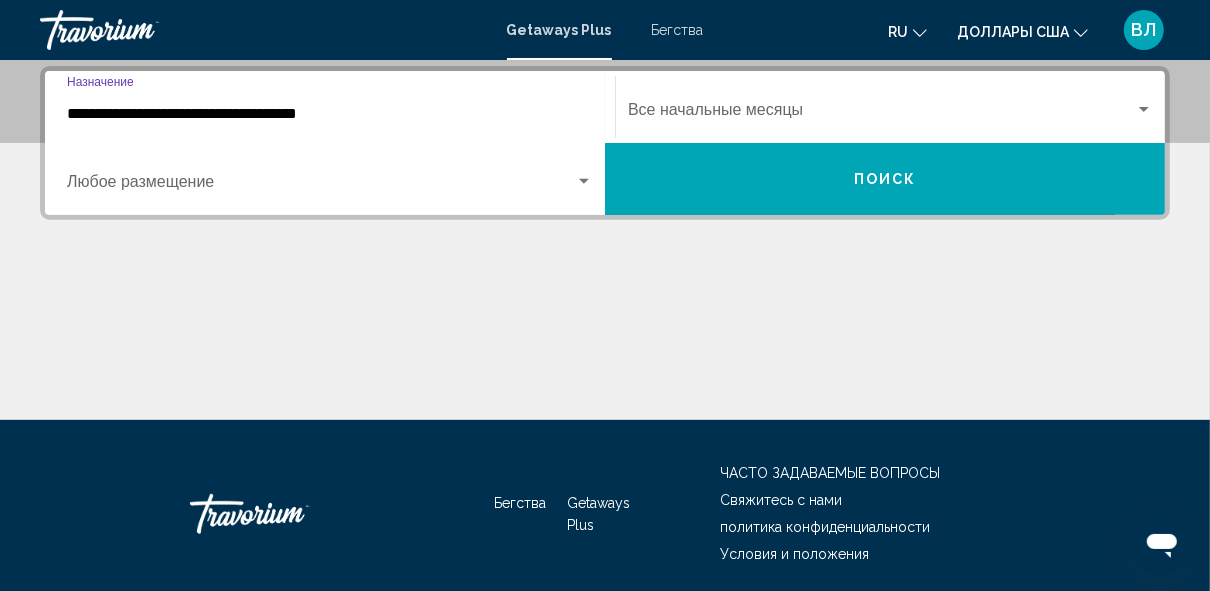click at bounding box center [321, 186] 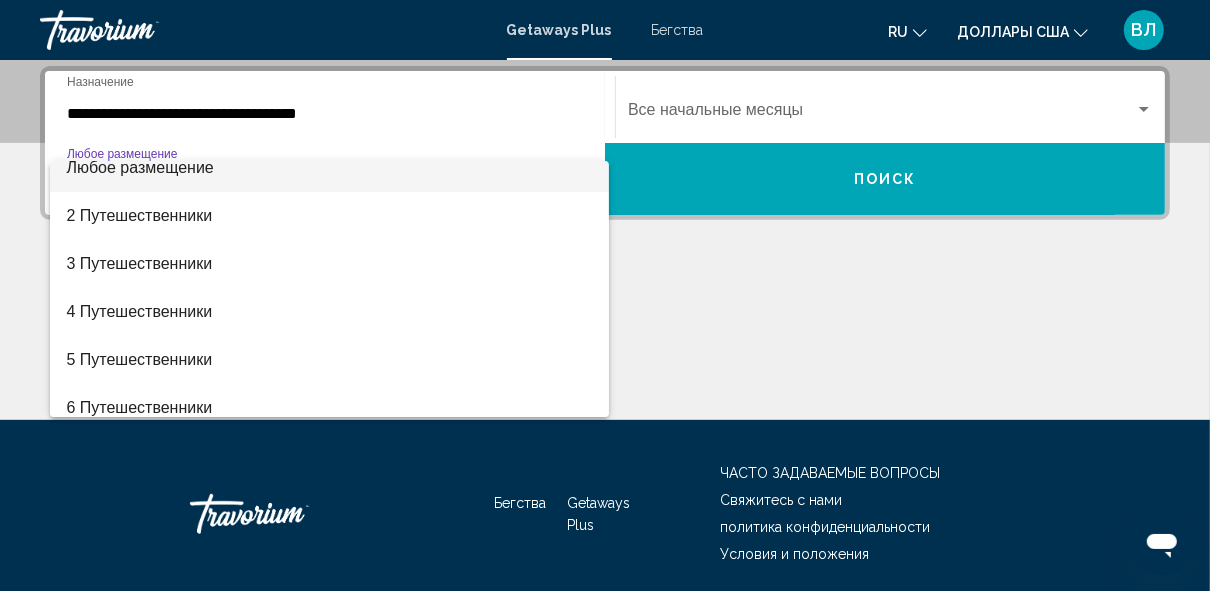 scroll, scrollTop: 32, scrollLeft: 0, axis: vertical 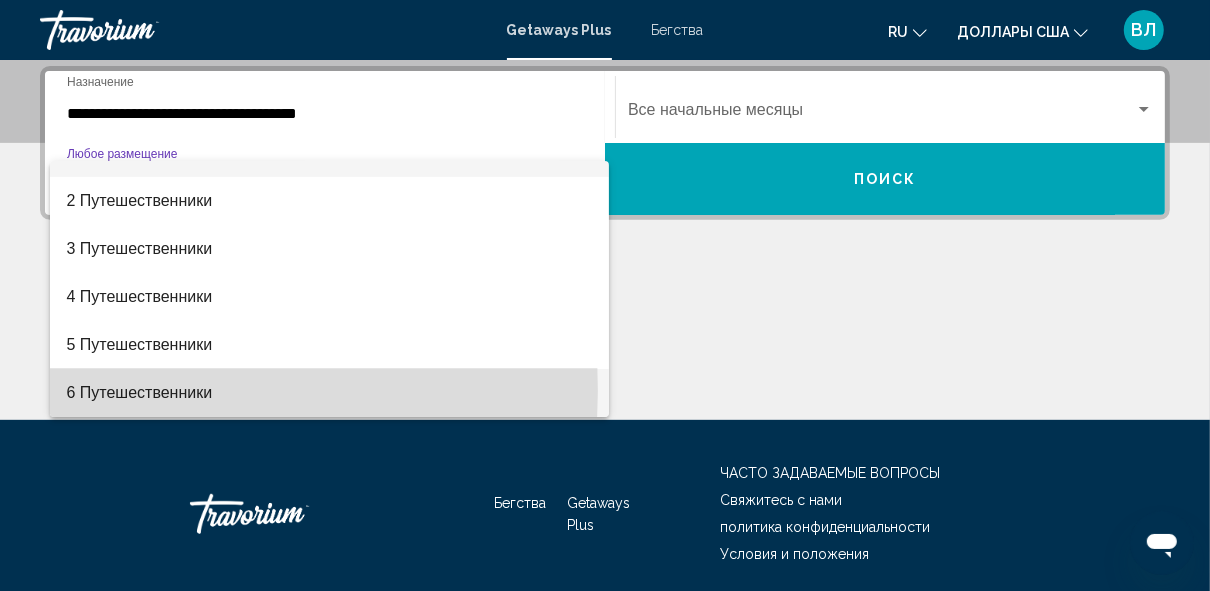 click on "6 Путешественники" at bounding box center [139, 392] 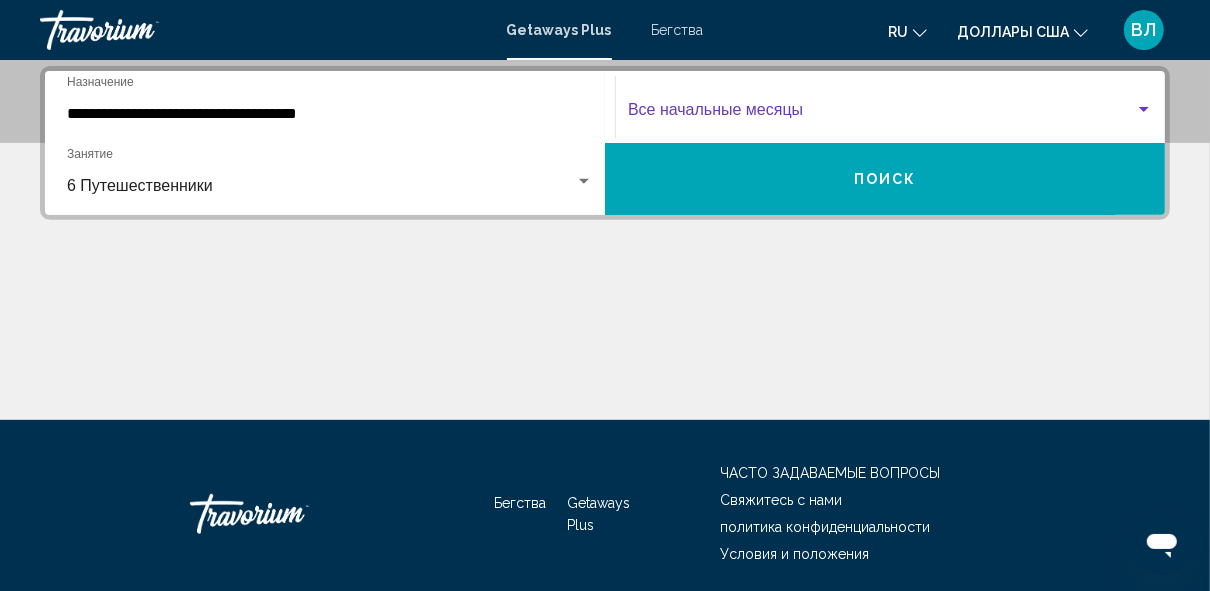 click at bounding box center [1144, 110] 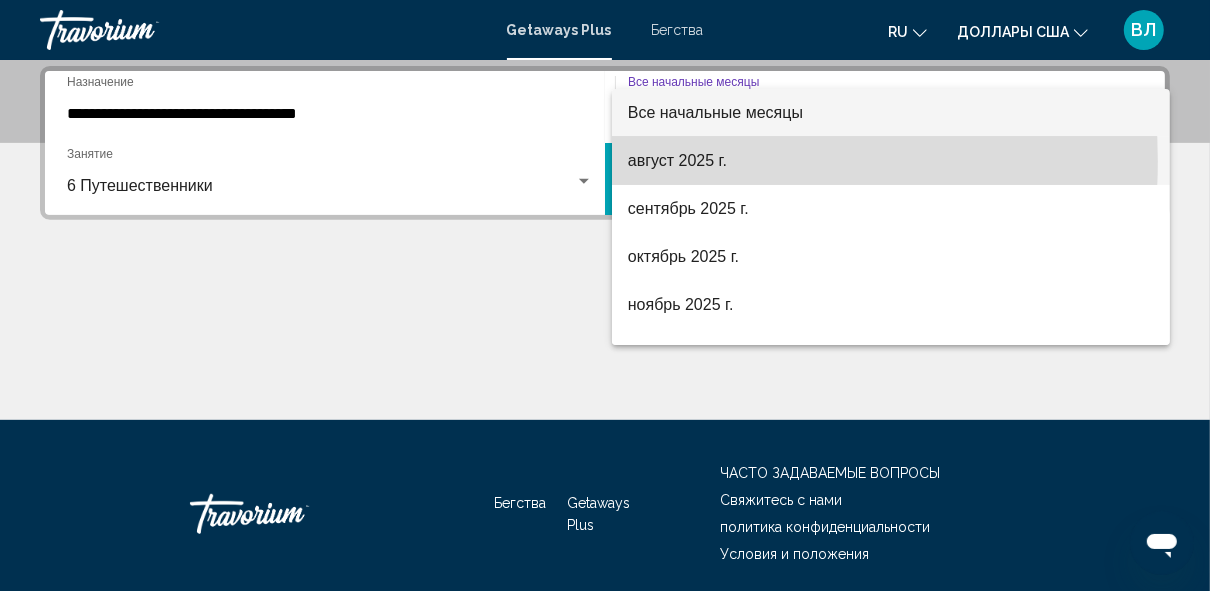 click on "август 2025 г." at bounding box center (677, 160) 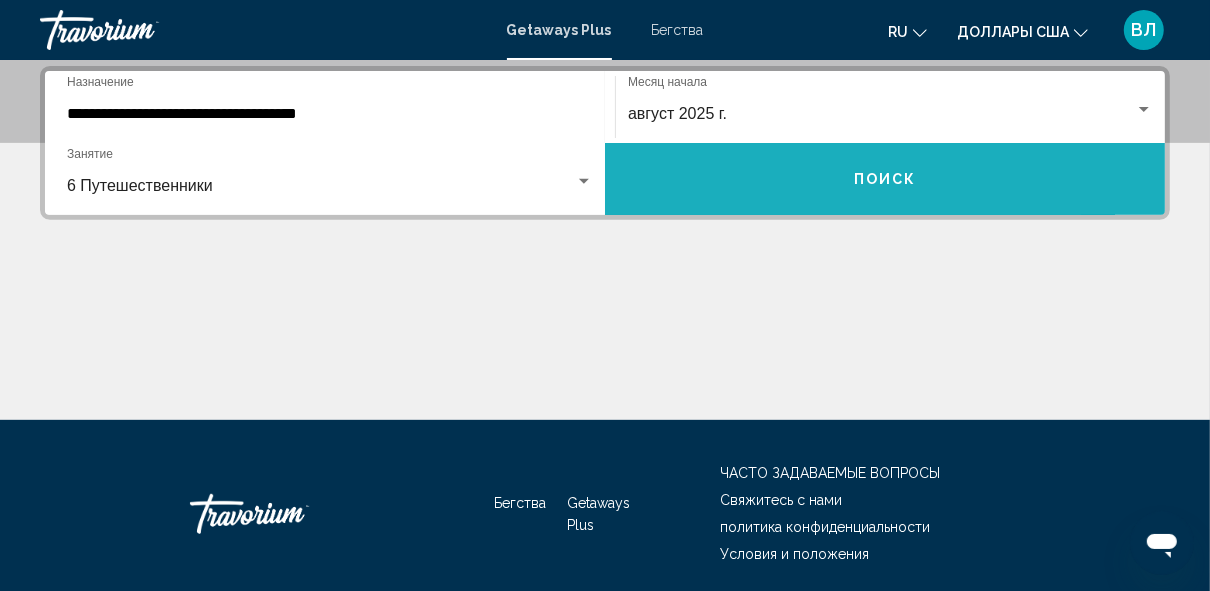 click on "Поиск" at bounding box center (885, 180) 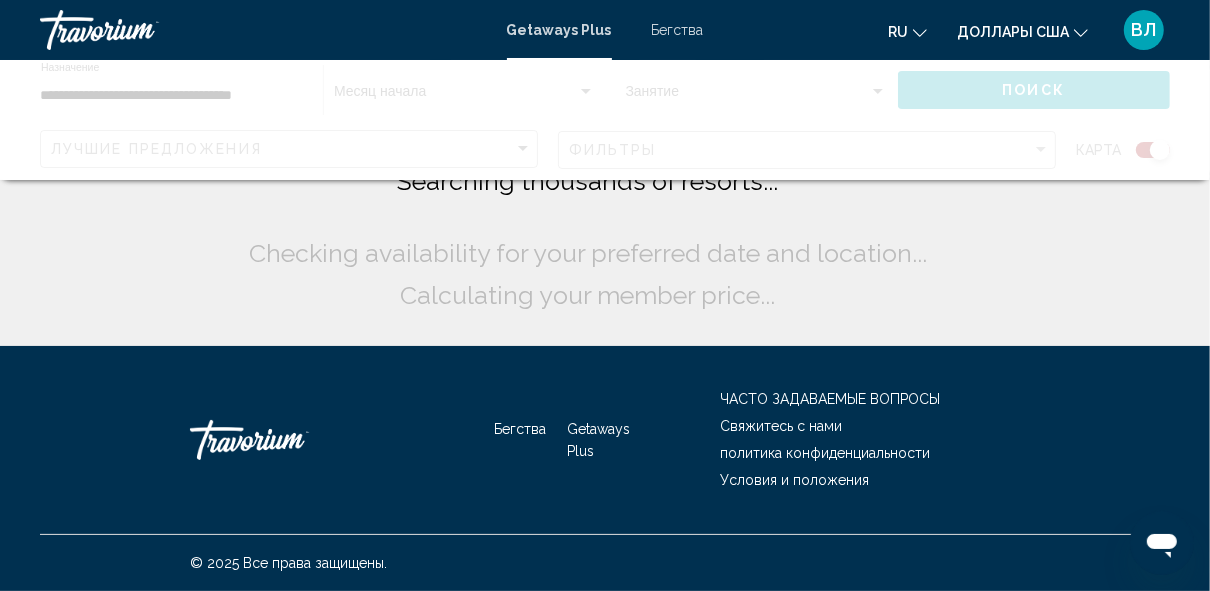 scroll, scrollTop: 0, scrollLeft: 0, axis: both 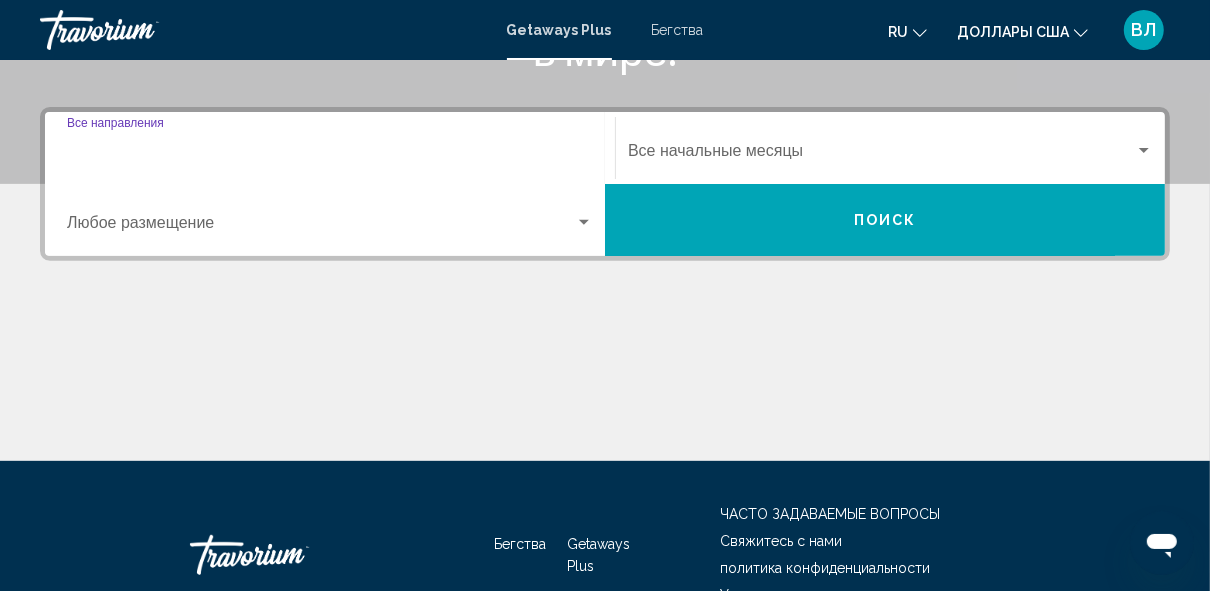 click on "Destination Все направления" at bounding box center [330, 155] 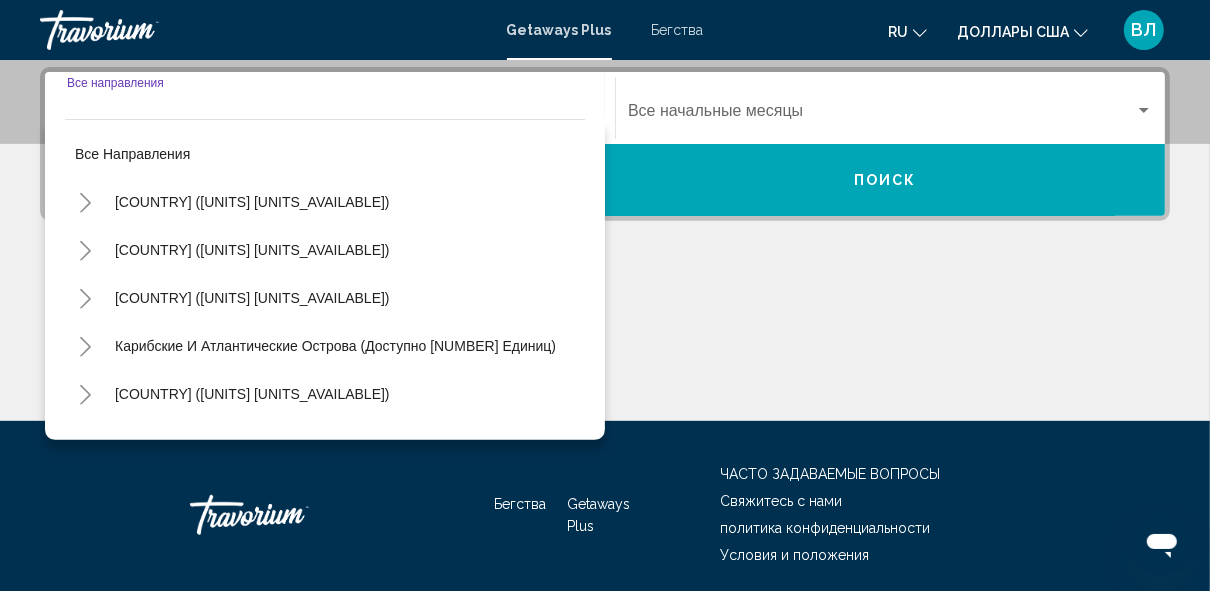 scroll, scrollTop: 457, scrollLeft: 0, axis: vertical 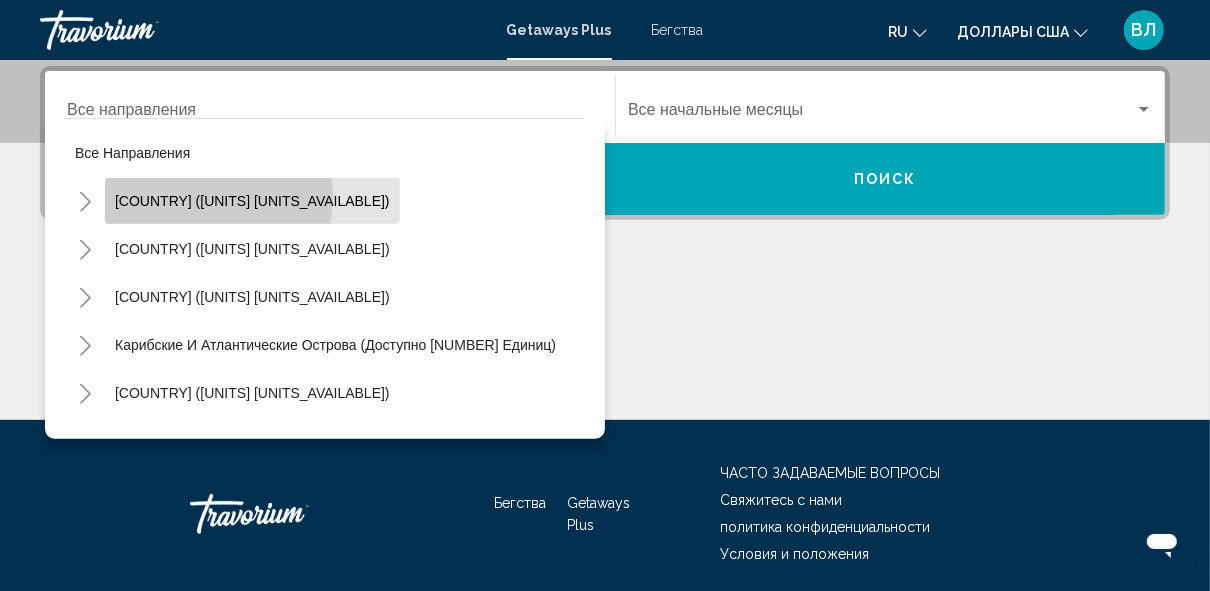 click on "[COUNTRY] ([UNITS] [UNITS_AVAILABLE])" 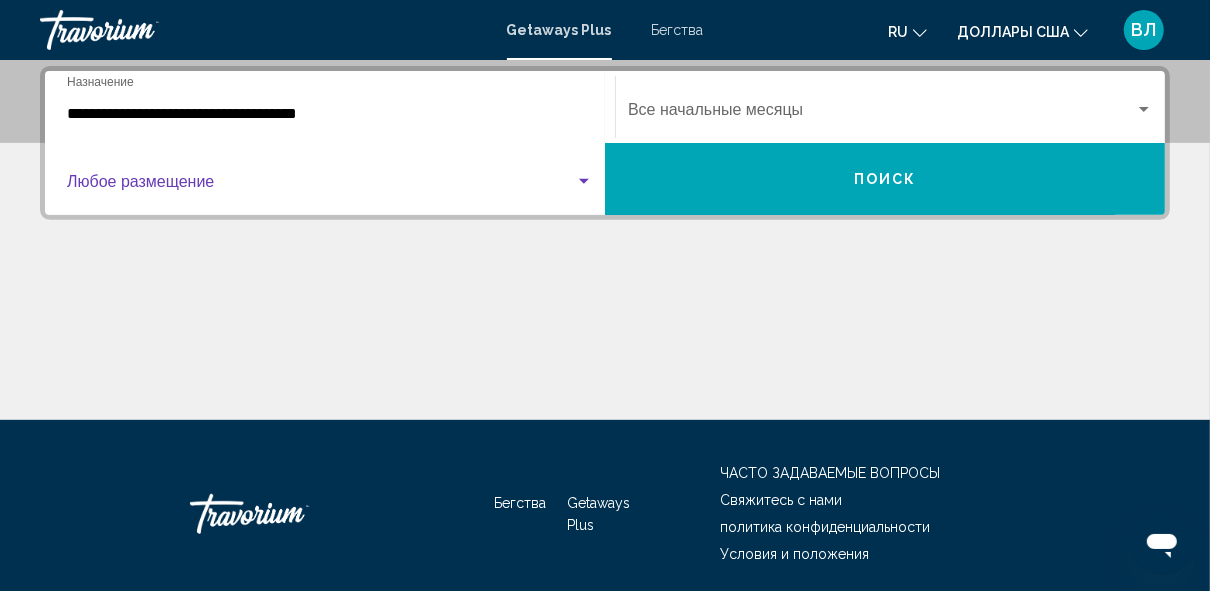 click at bounding box center (321, 186) 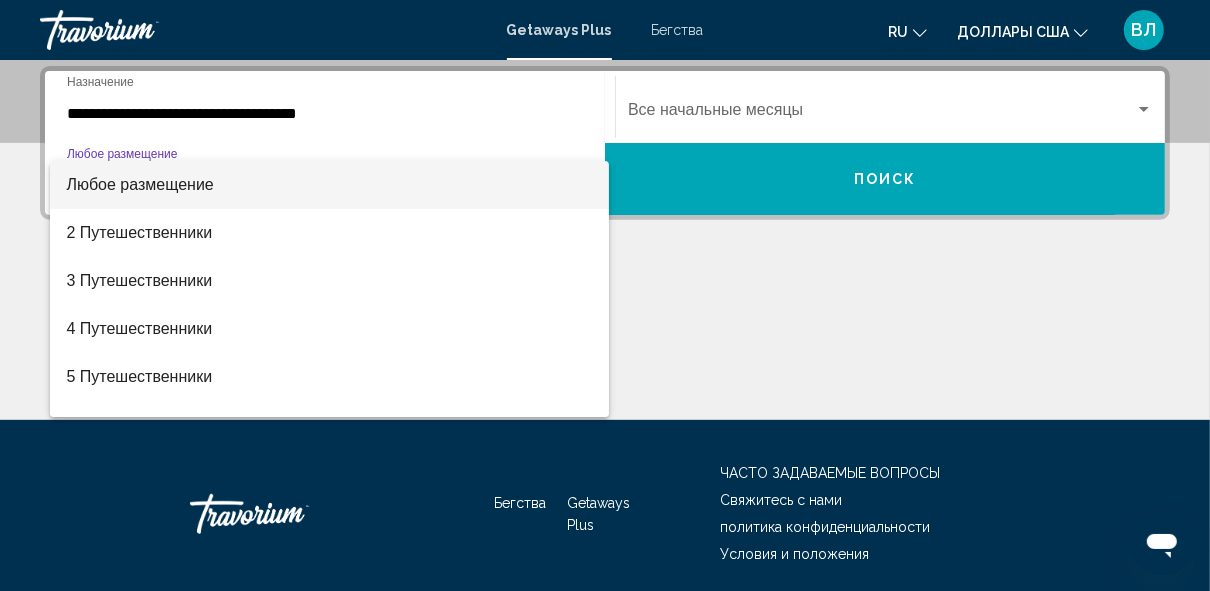 scroll, scrollTop: 32, scrollLeft: 0, axis: vertical 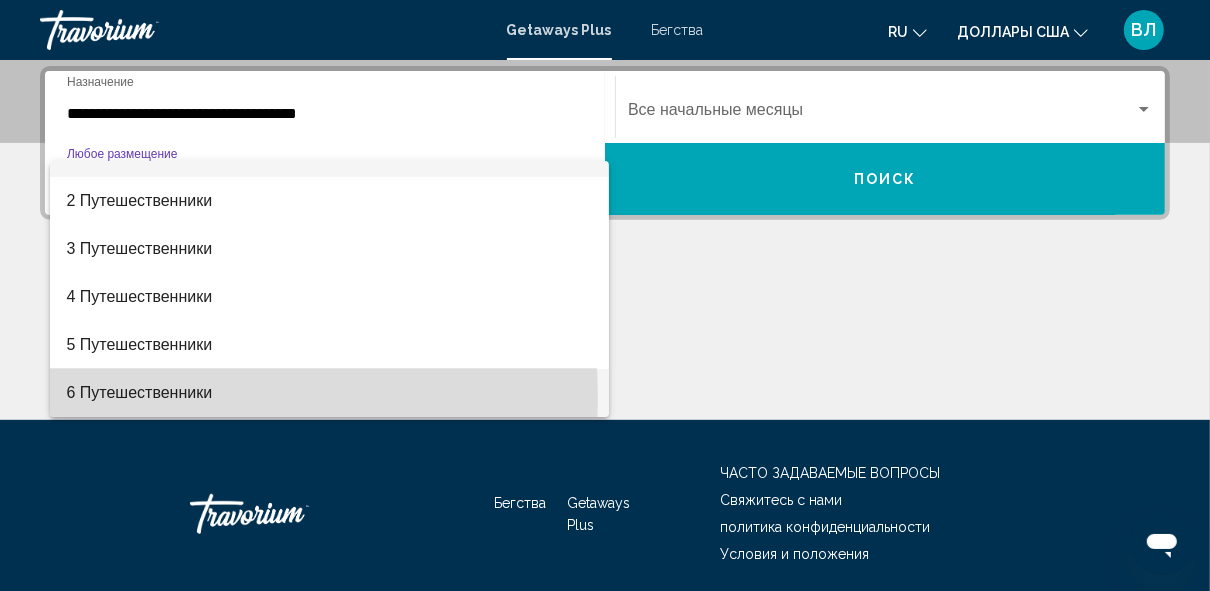 click on "6 Путешественники" at bounding box center [139, 392] 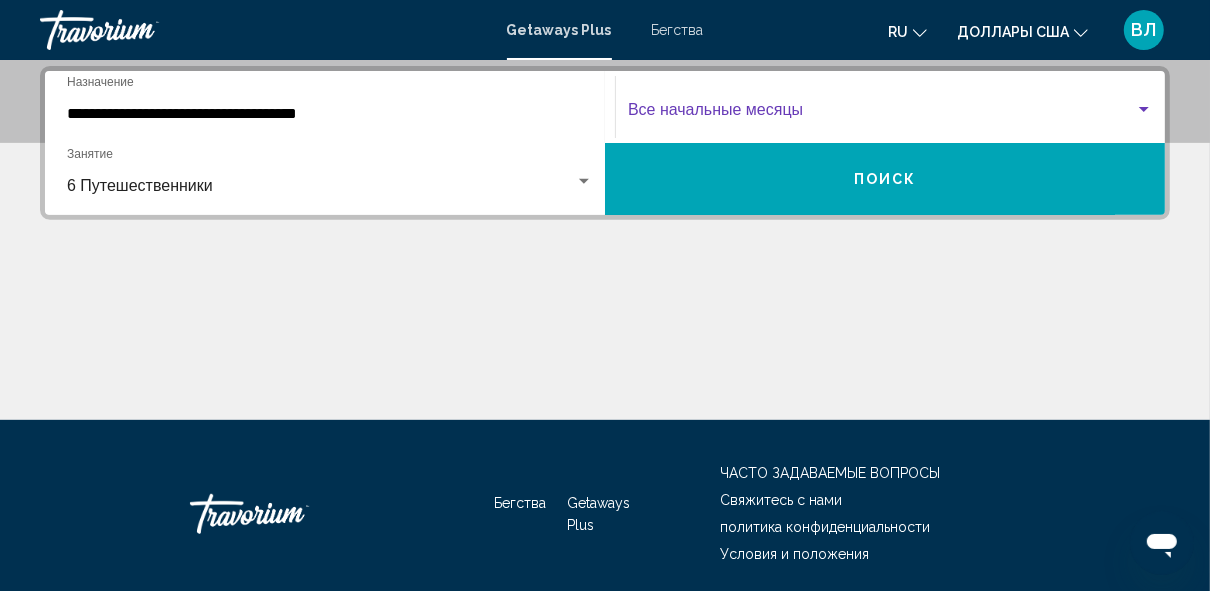 click at bounding box center [881, 114] 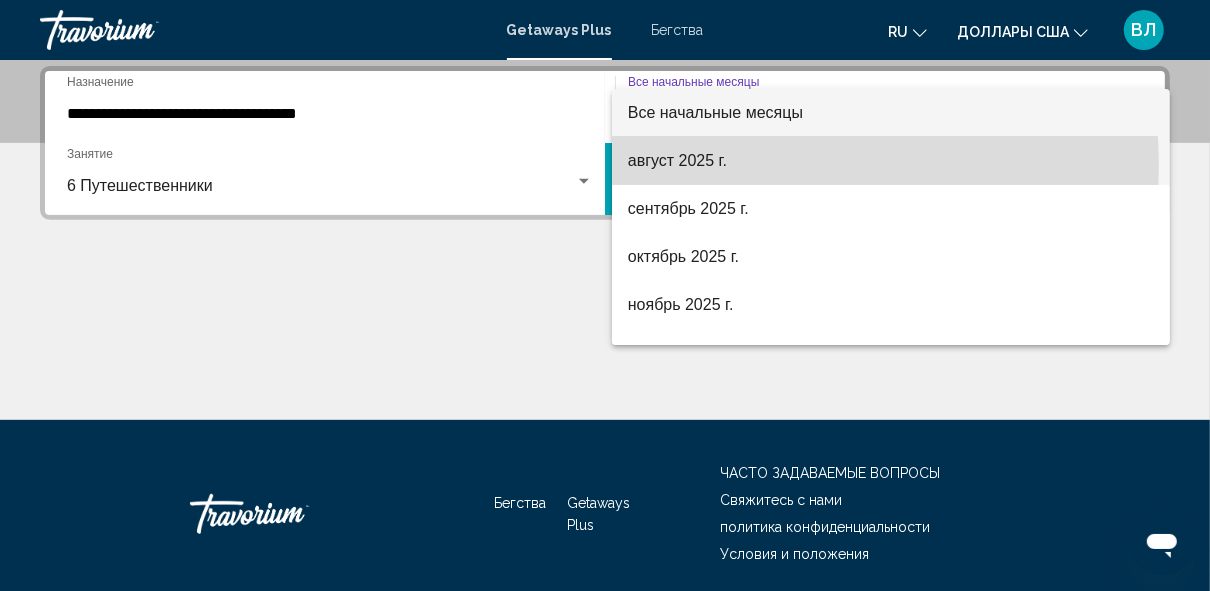click on "август 2025 г." at bounding box center (677, 160) 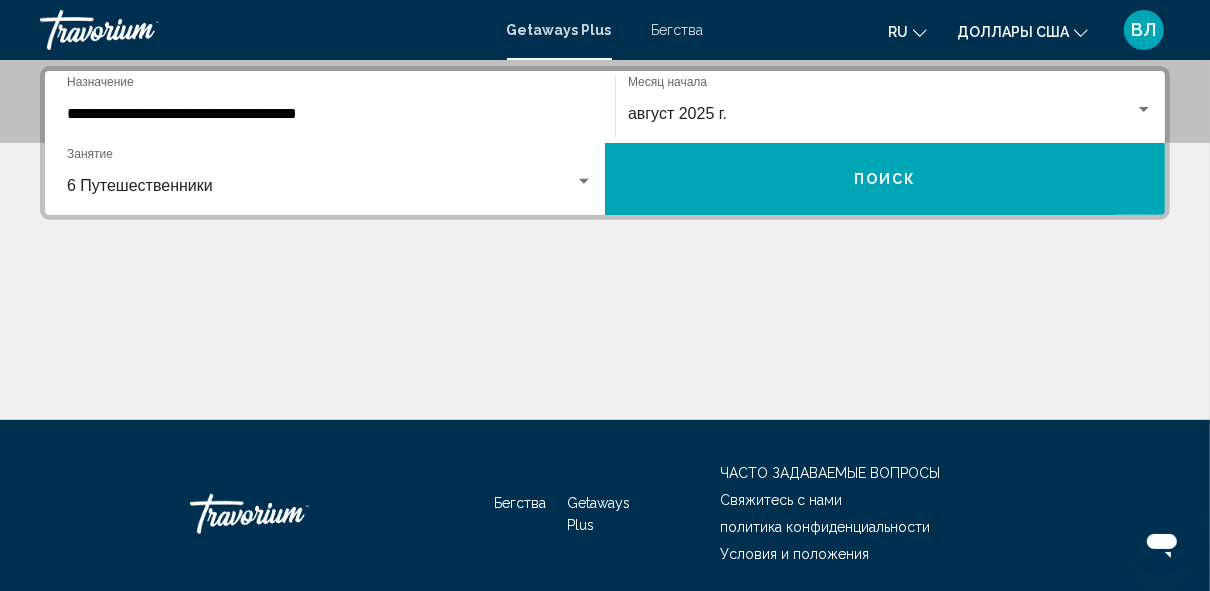 click on "Бегства" at bounding box center (678, 30) 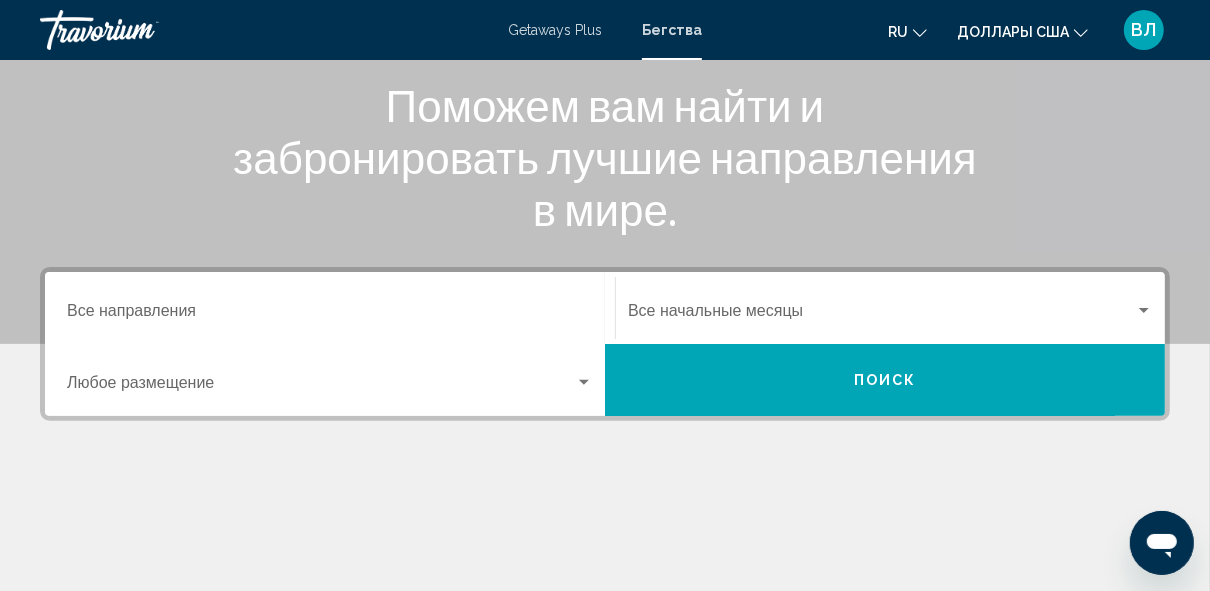 scroll, scrollTop: 288, scrollLeft: 0, axis: vertical 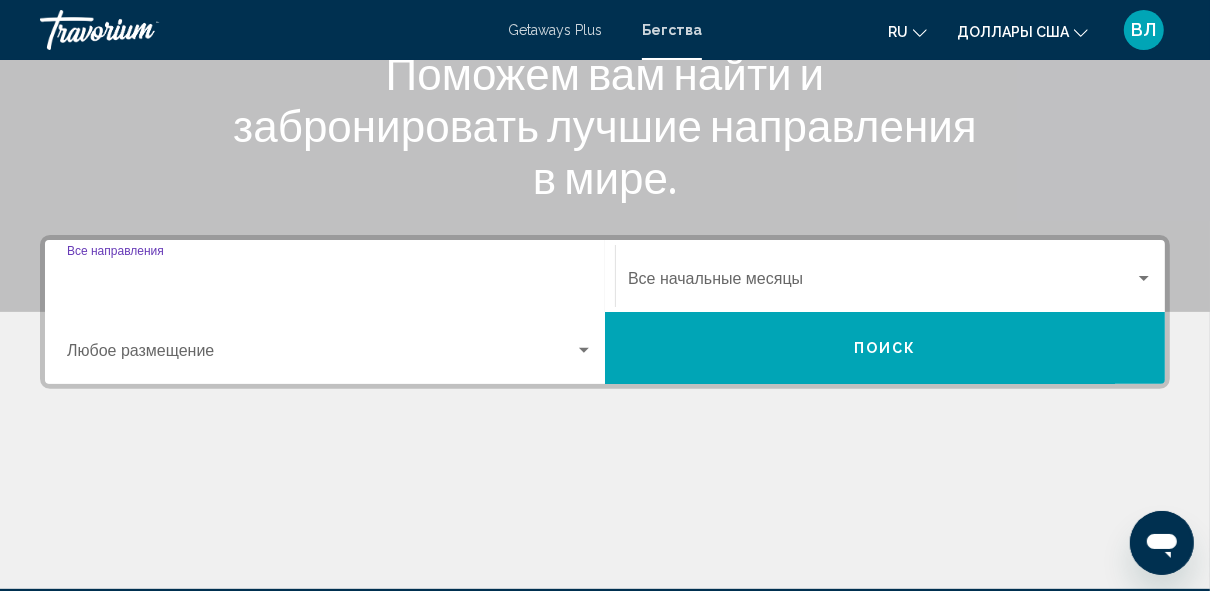 click on "Destination Все направления" at bounding box center (330, 283) 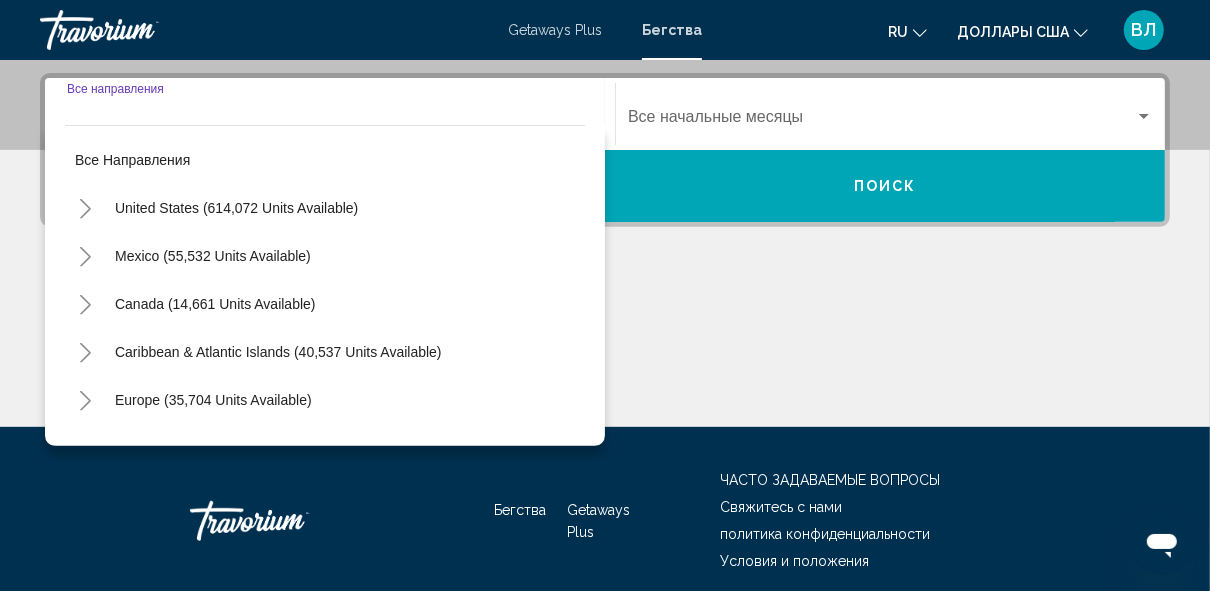 scroll, scrollTop: 457, scrollLeft: 0, axis: vertical 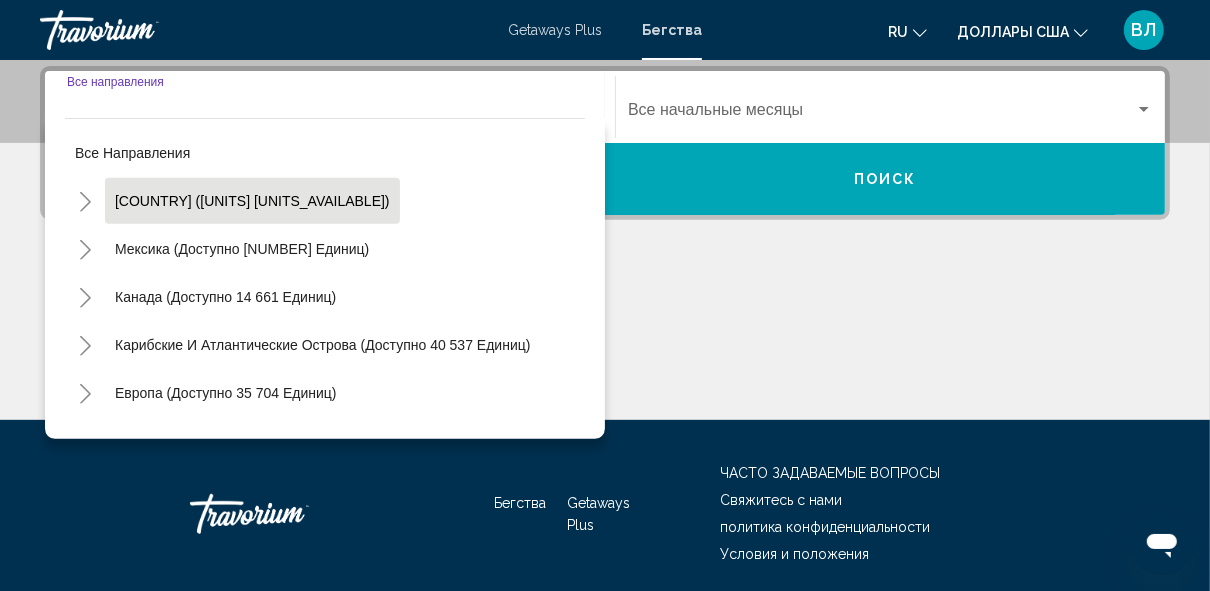 click on "[COUNTRY] ([UNITS] [UNITS_AVAILABLE])" at bounding box center (242, 249) 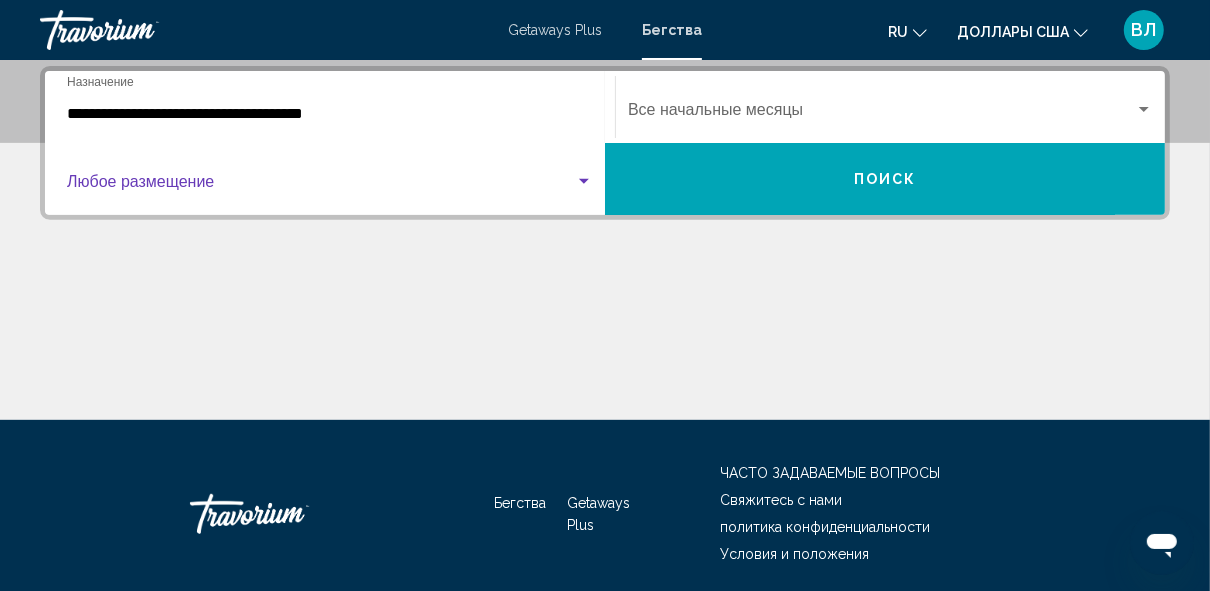 click at bounding box center [321, 186] 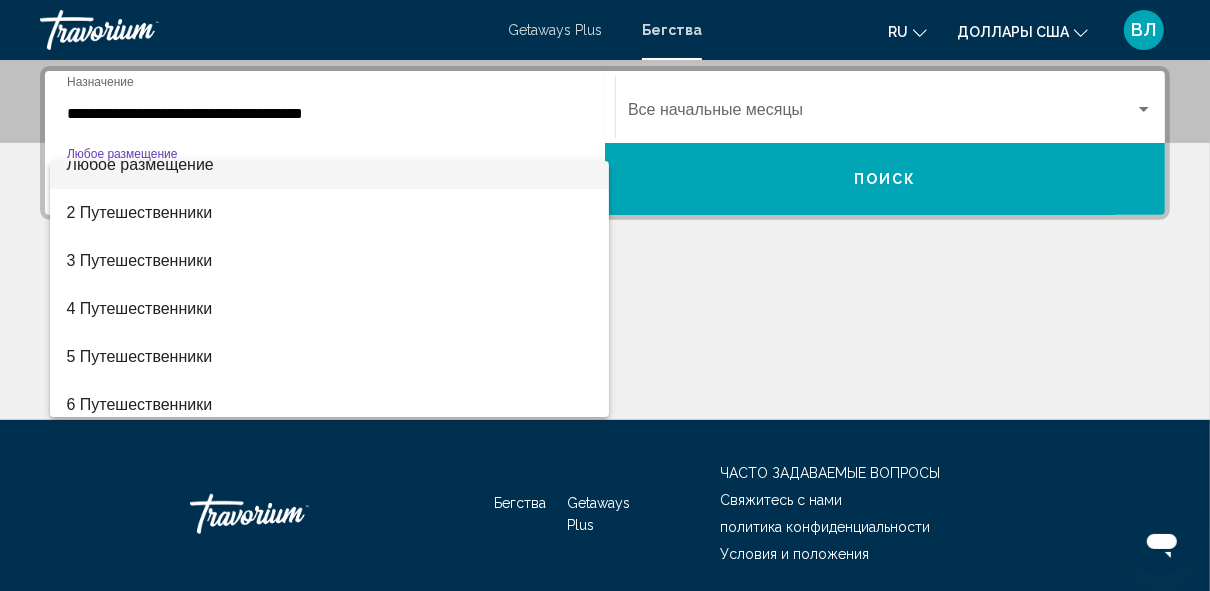 scroll, scrollTop: 32, scrollLeft: 0, axis: vertical 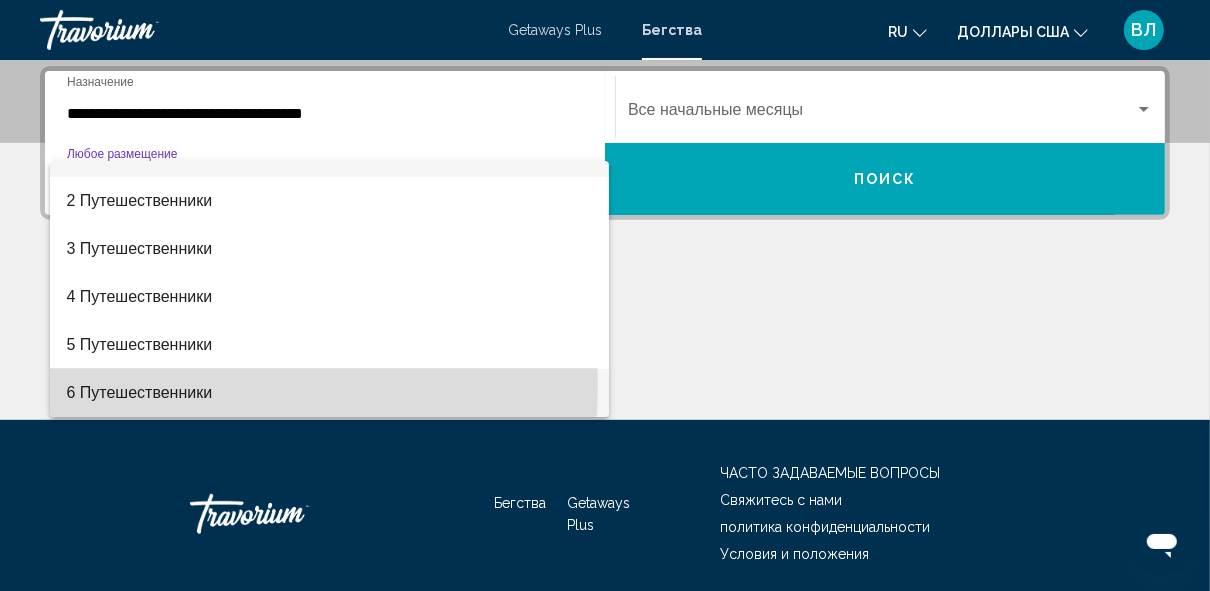 click on "6 Путешественники" at bounding box center [139, 392] 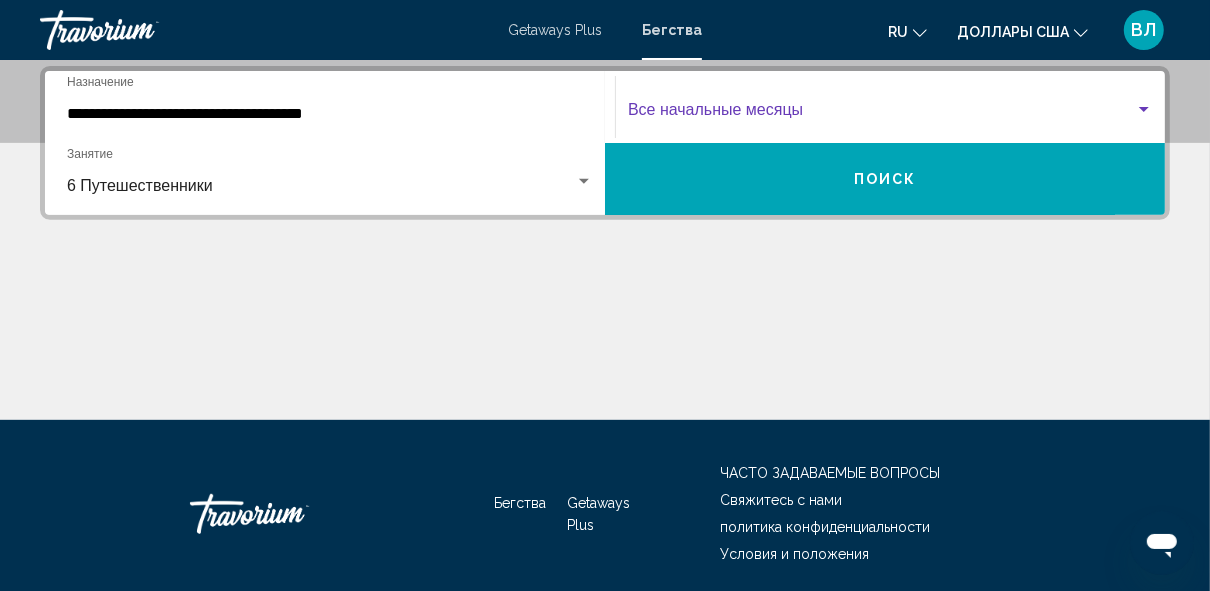 click at bounding box center (881, 114) 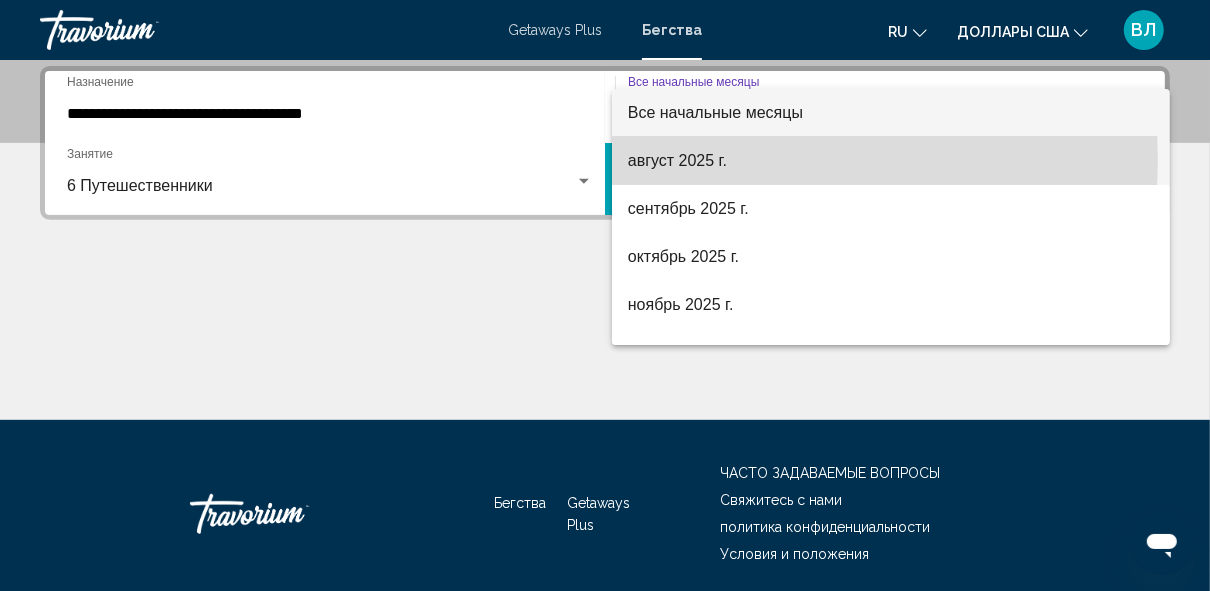 click on "август 2025 г." at bounding box center [677, 160] 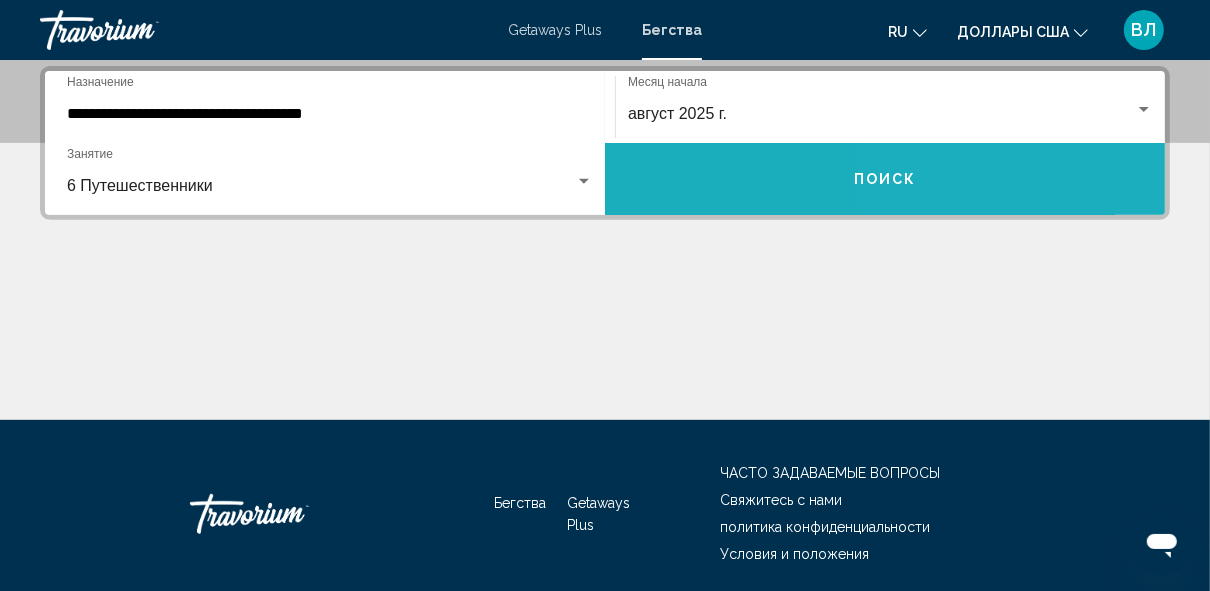 click on "Поиск" at bounding box center (885, 179) 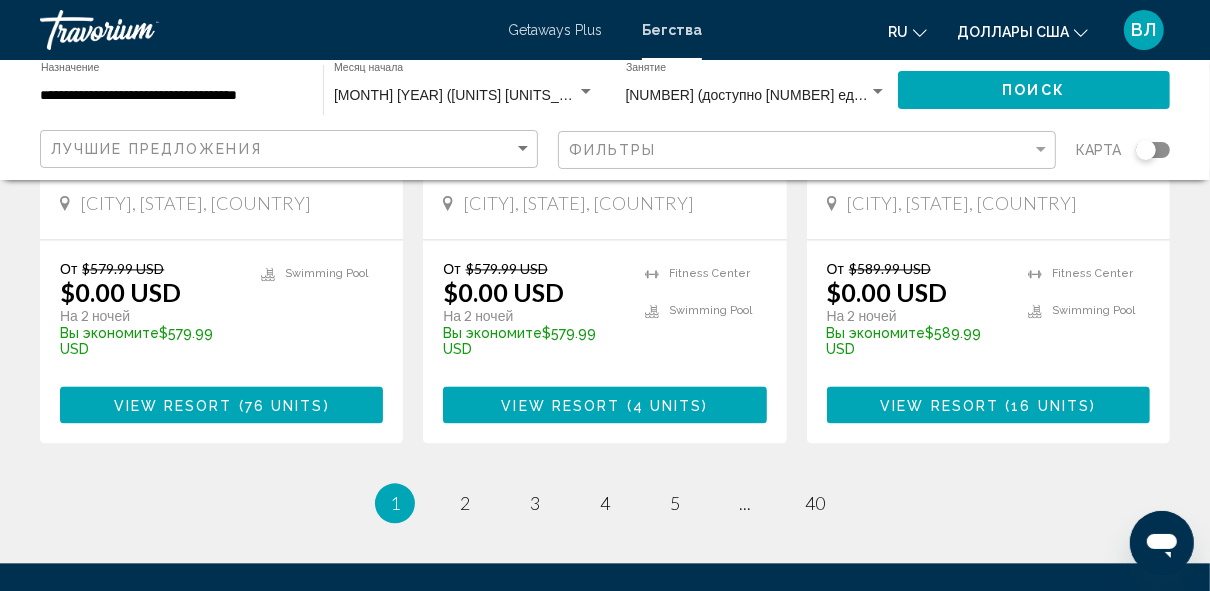 scroll, scrollTop: 2720, scrollLeft: 0, axis: vertical 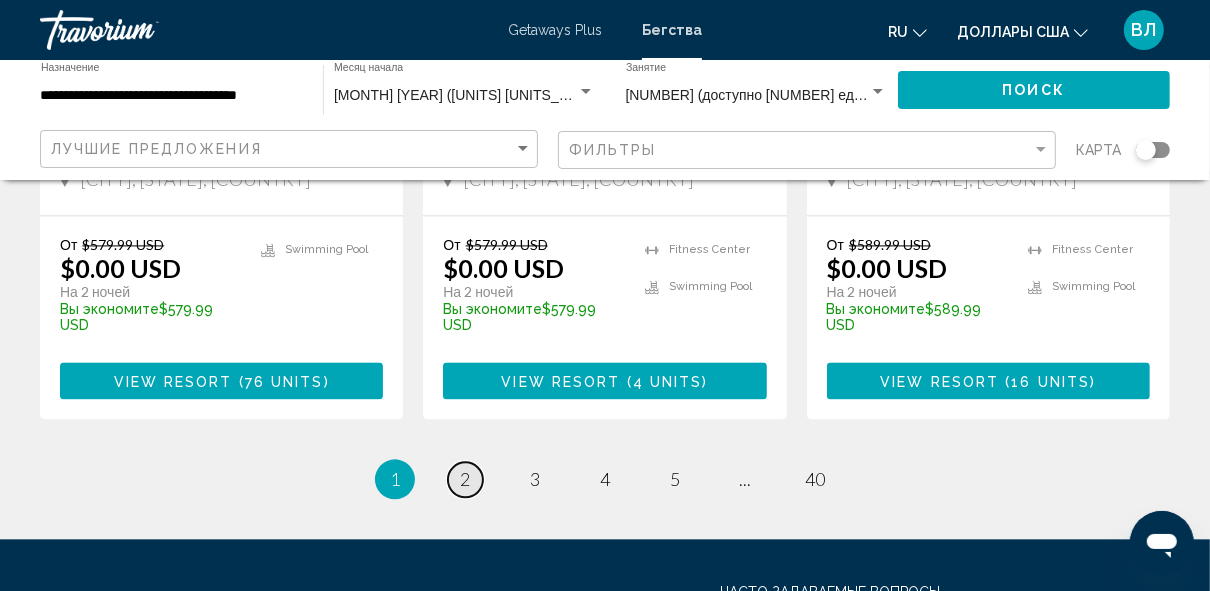 click on "2" at bounding box center [465, 479] 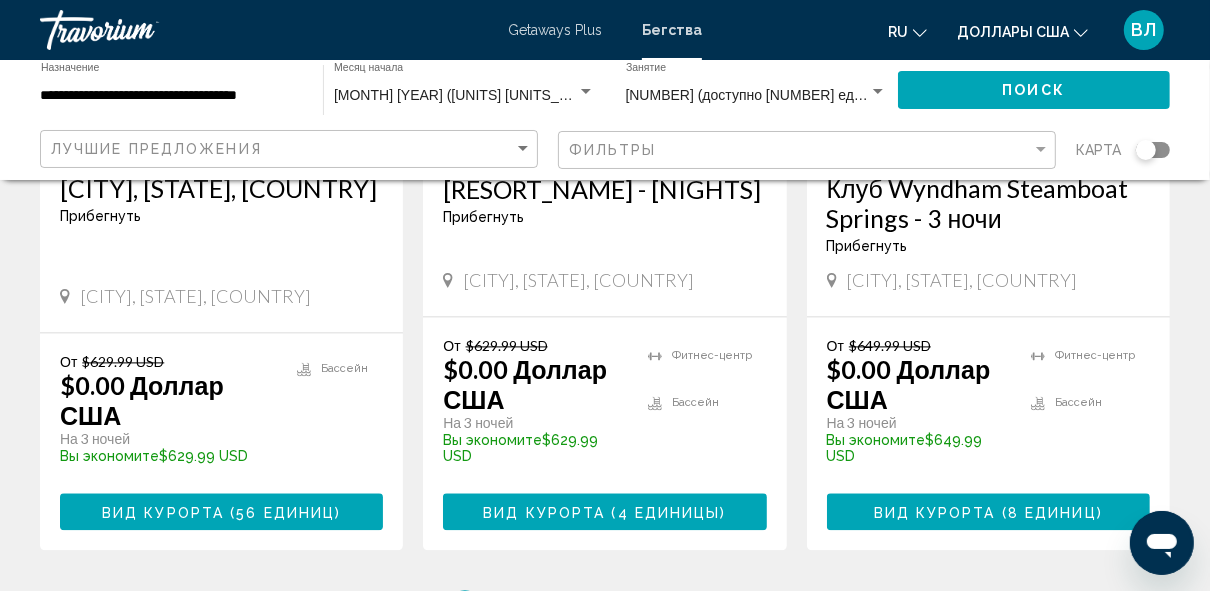 scroll, scrollTop: 2719, scrollLeft: 0, axis: vertical 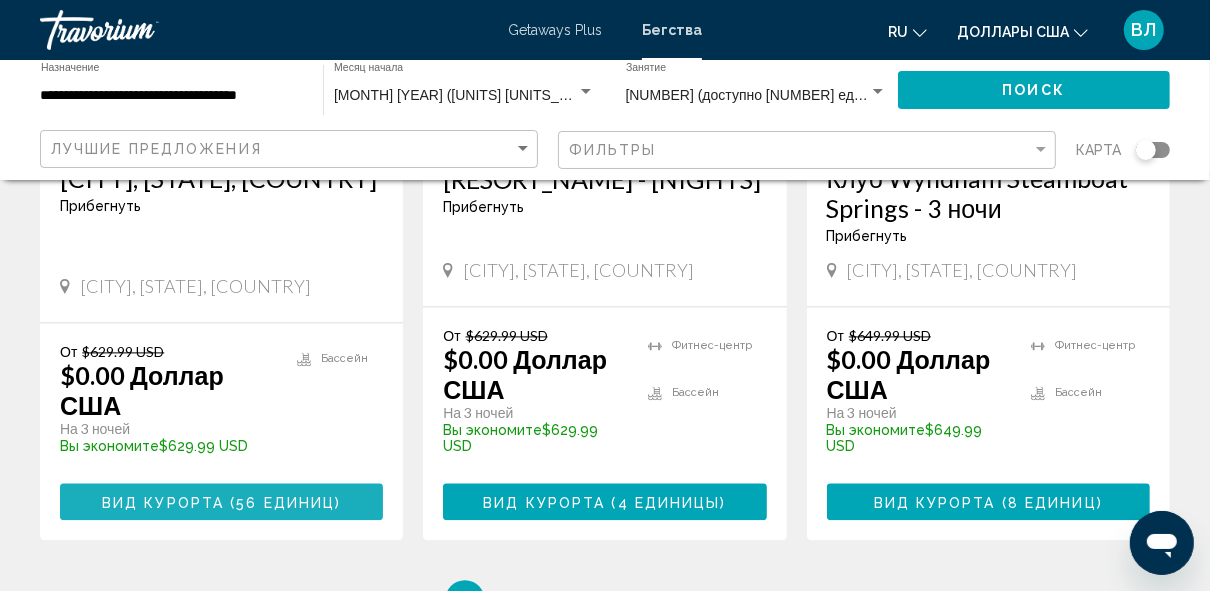 click on "56 единиц" at bounding box center [285, 502] 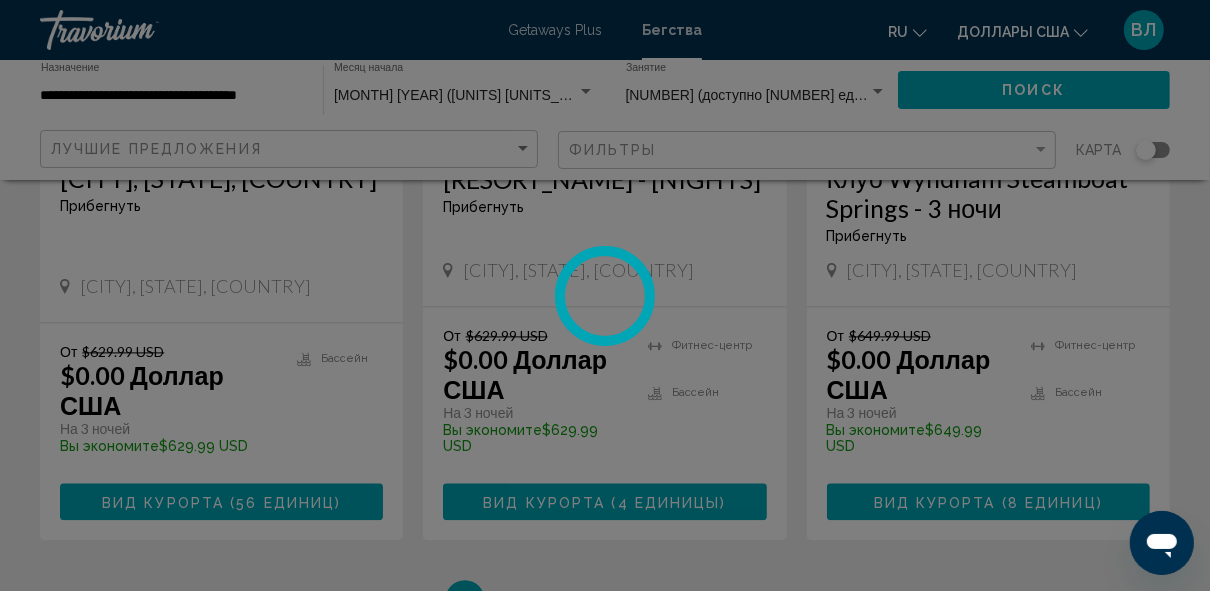 scroll, scrollTop: 240, scrollLeft: 0, axis: vertical 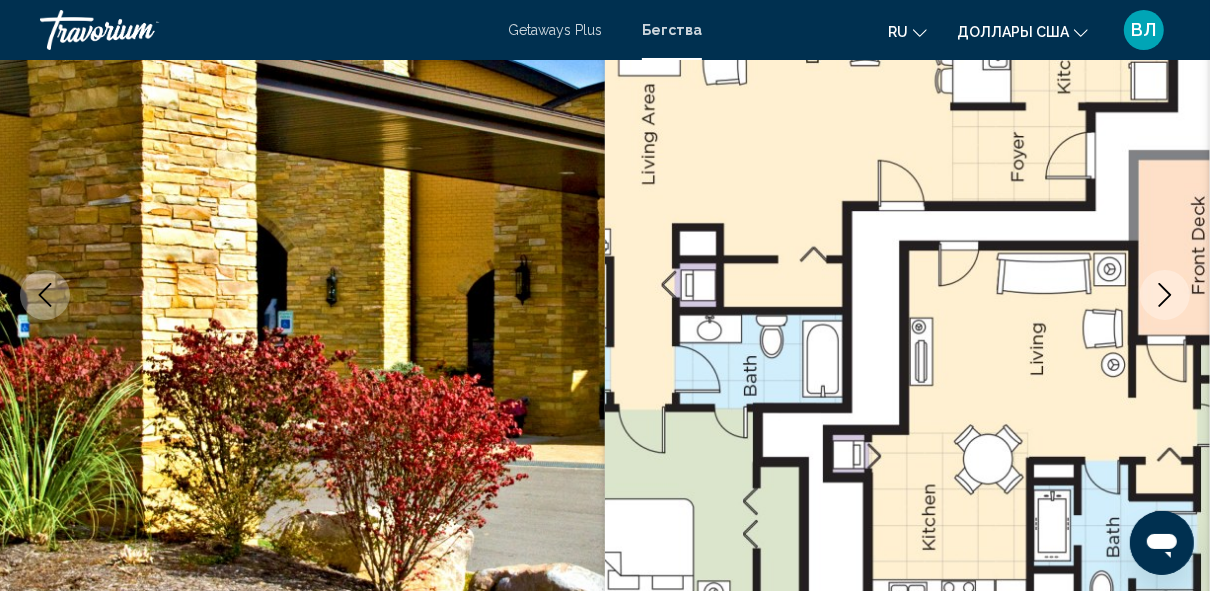 click 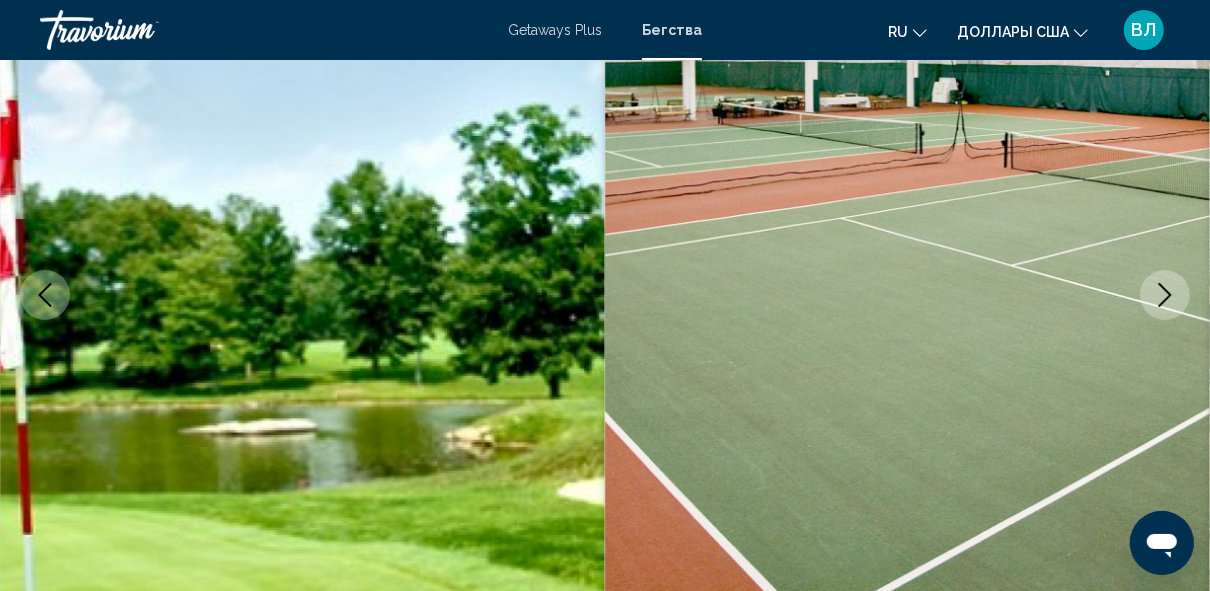 click 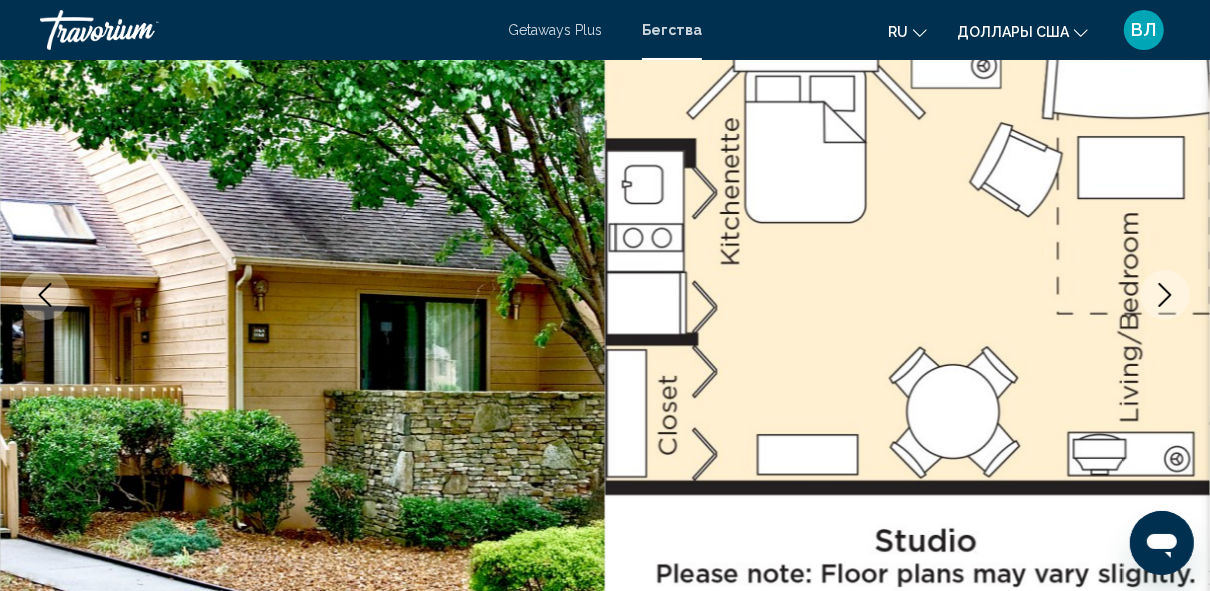click 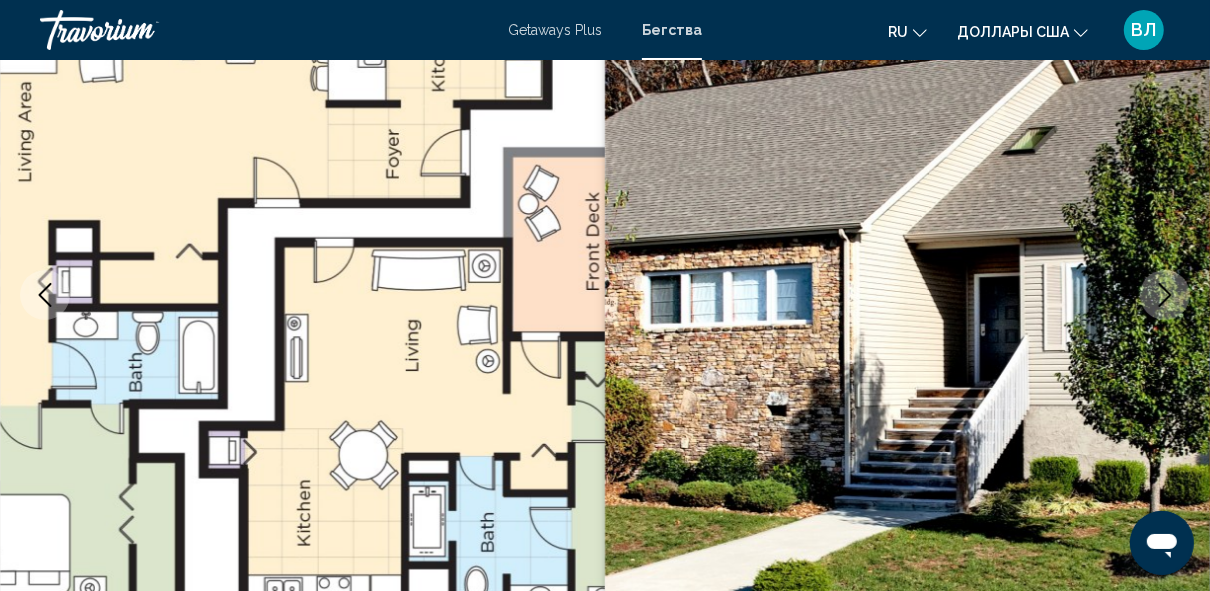 click 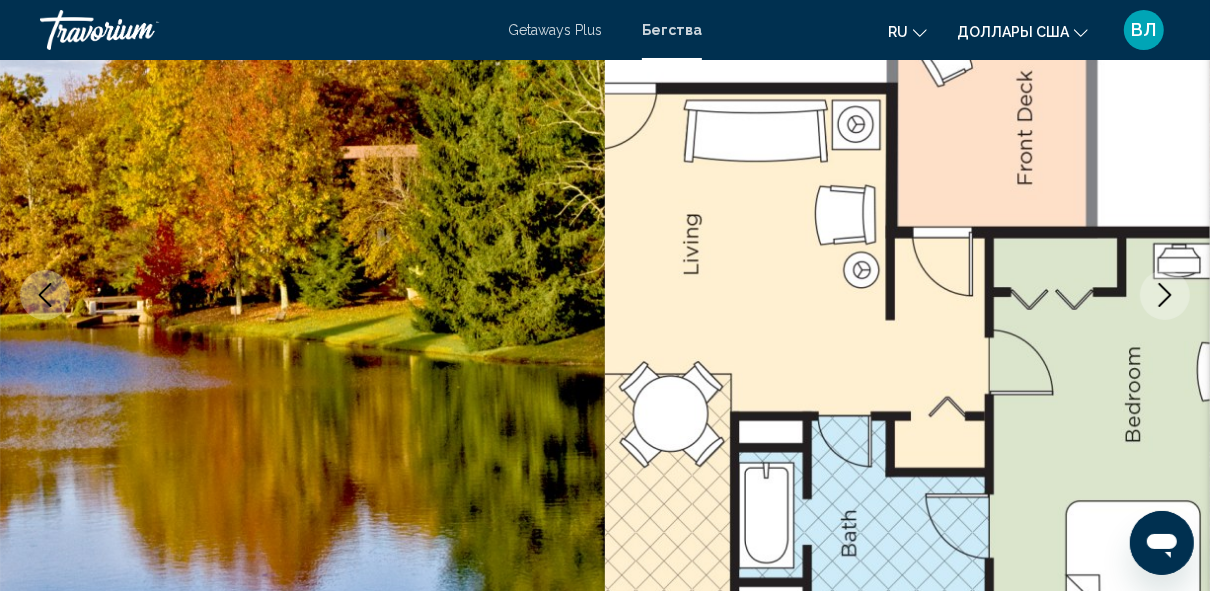 click 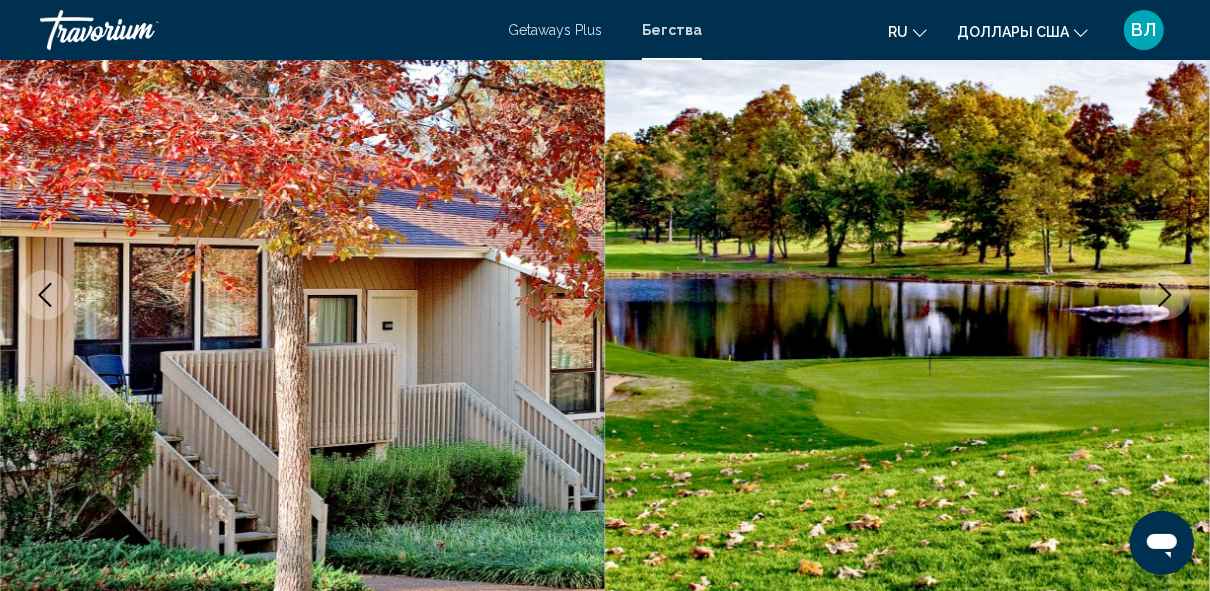 click 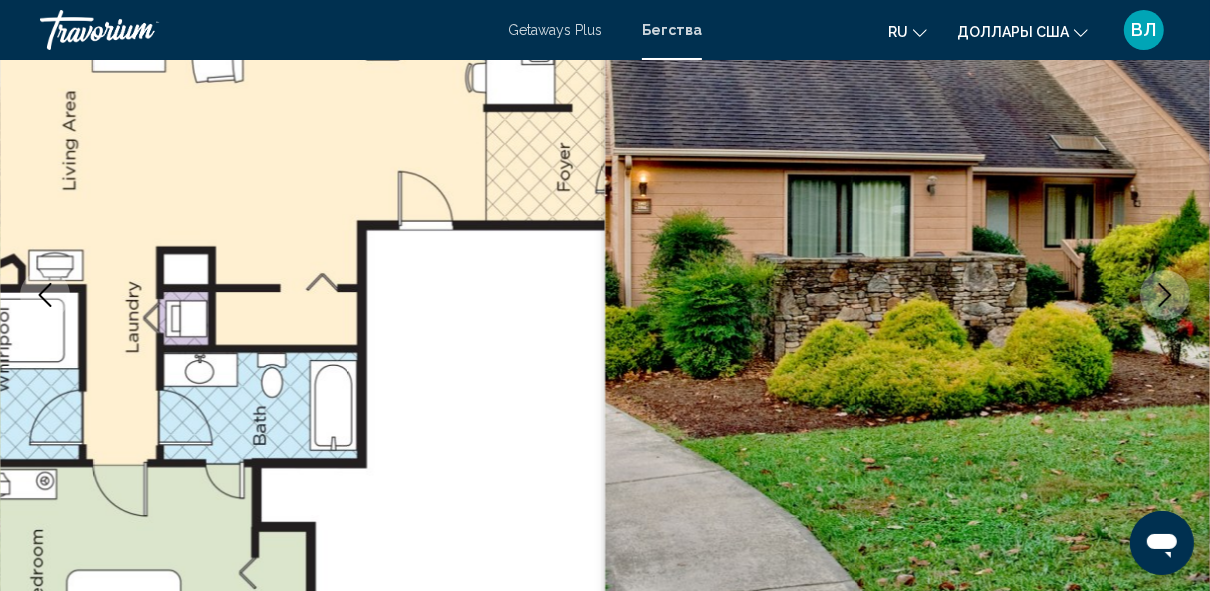 click 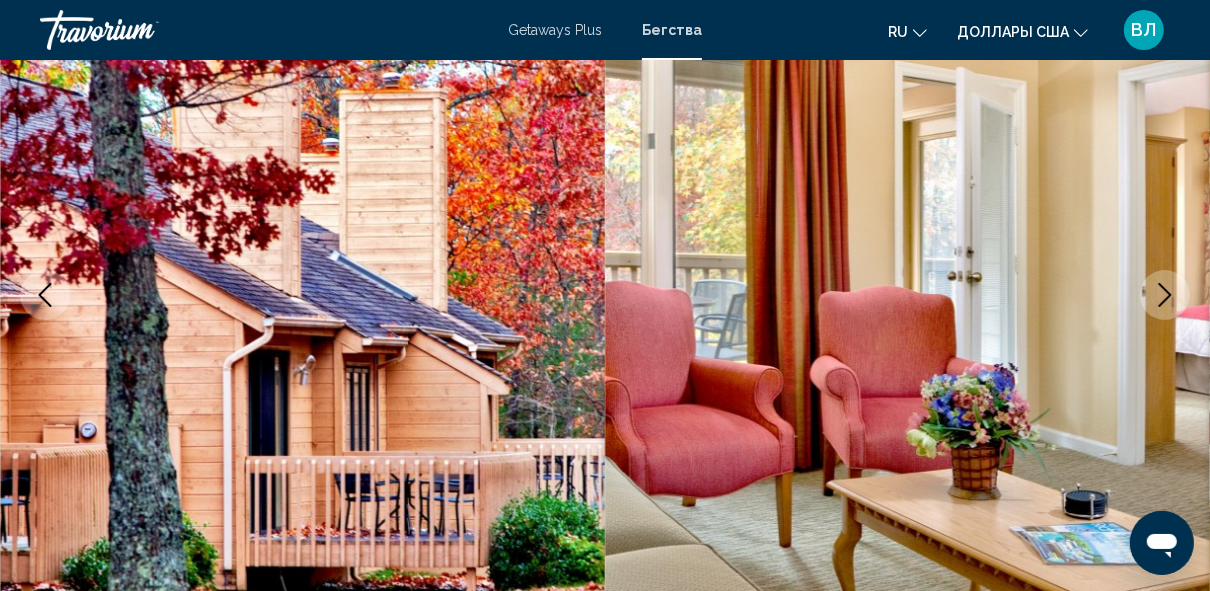 click 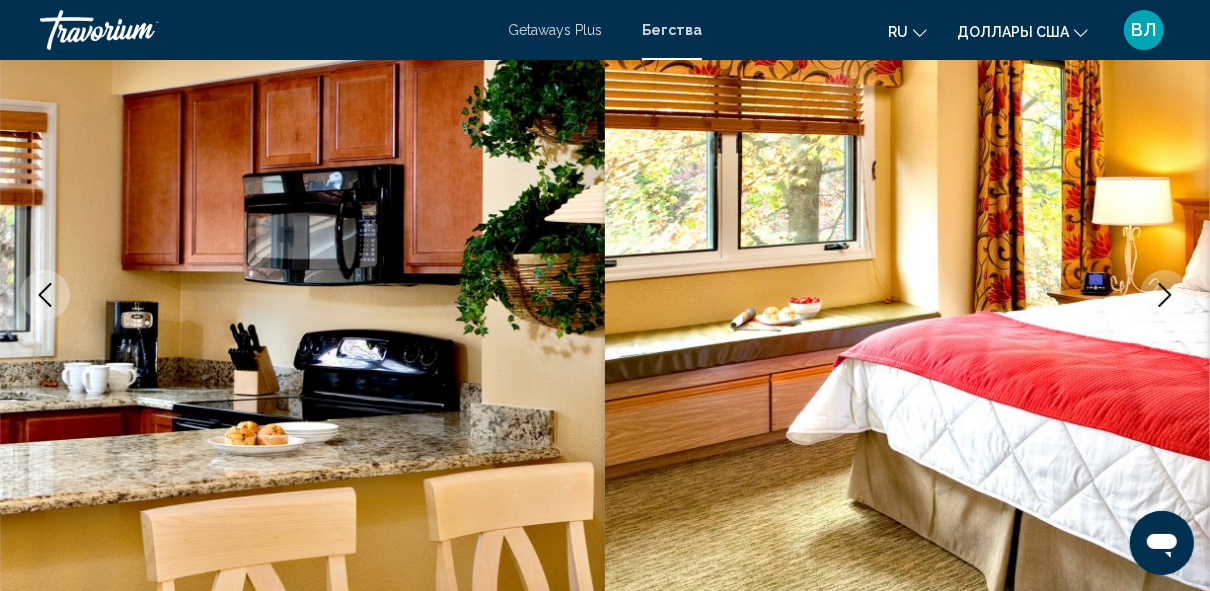 click 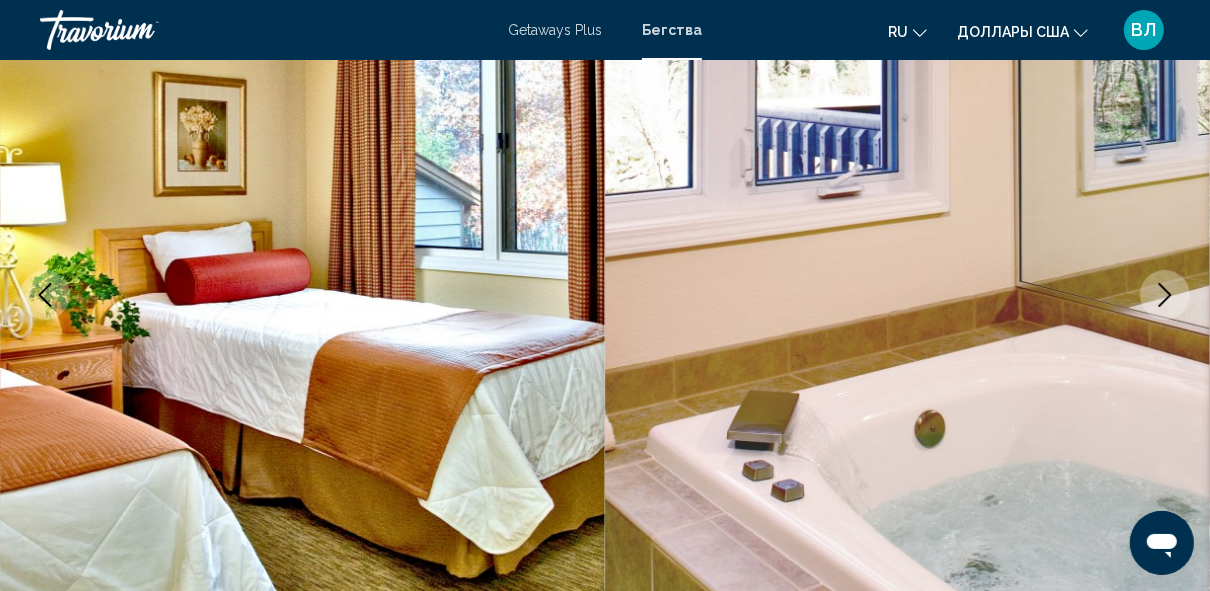 click 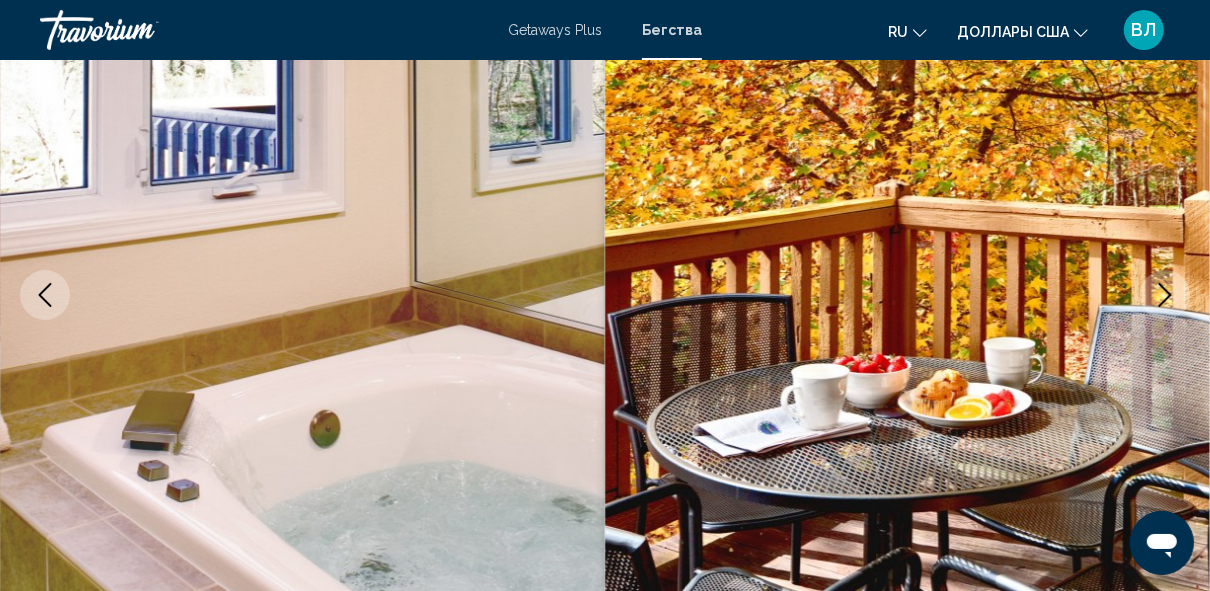 click 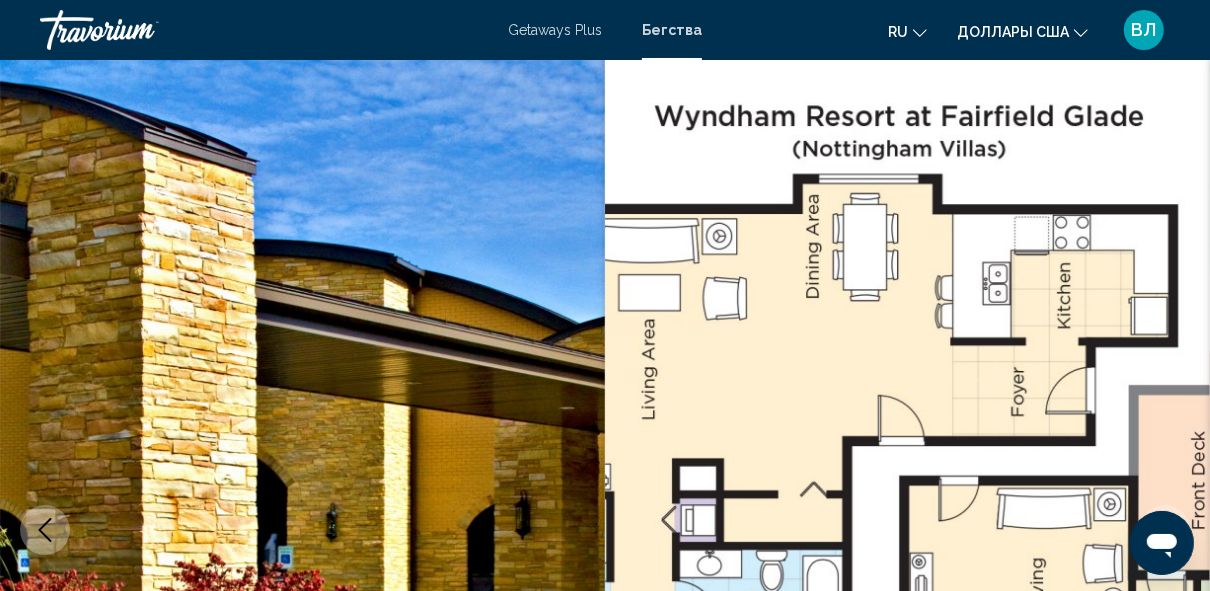 scroll, scrollTop: 0, scrollLeft: 0, axis: both 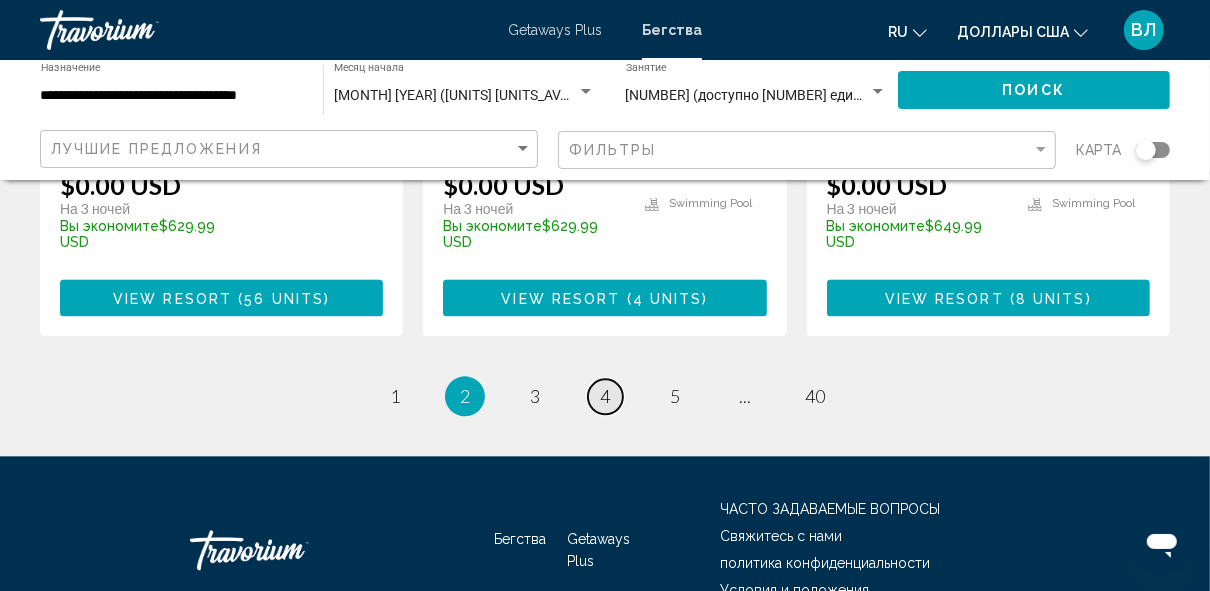 click on "4" at bounding box center [605, 396] 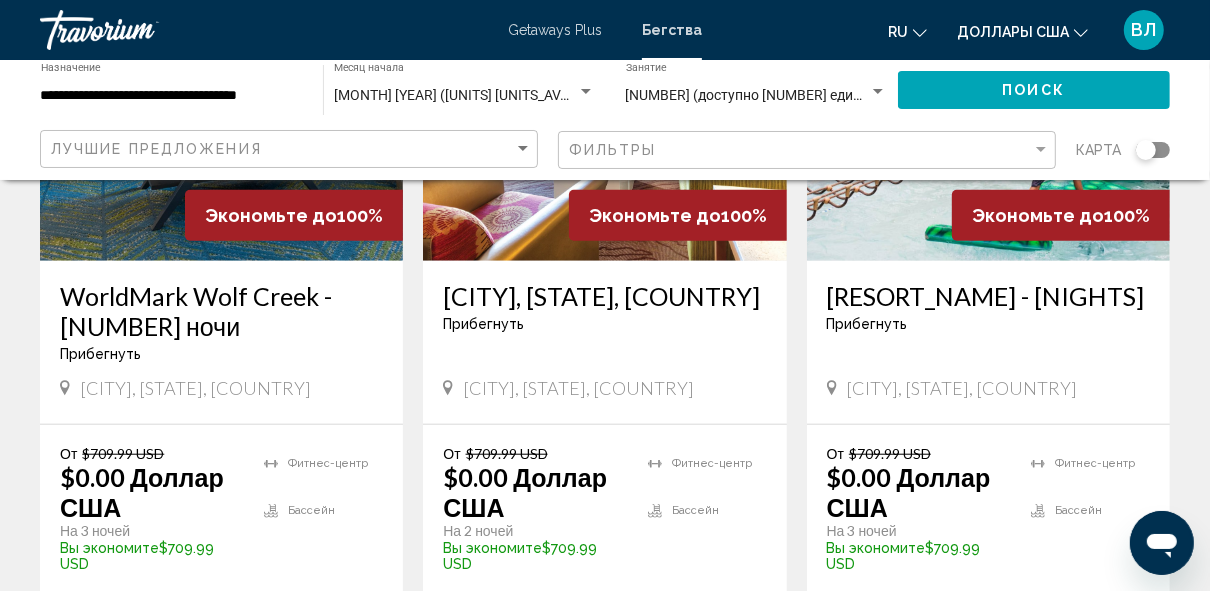 scroll, scrollTop: 1088, scrollLeft: 0, axis: vertical 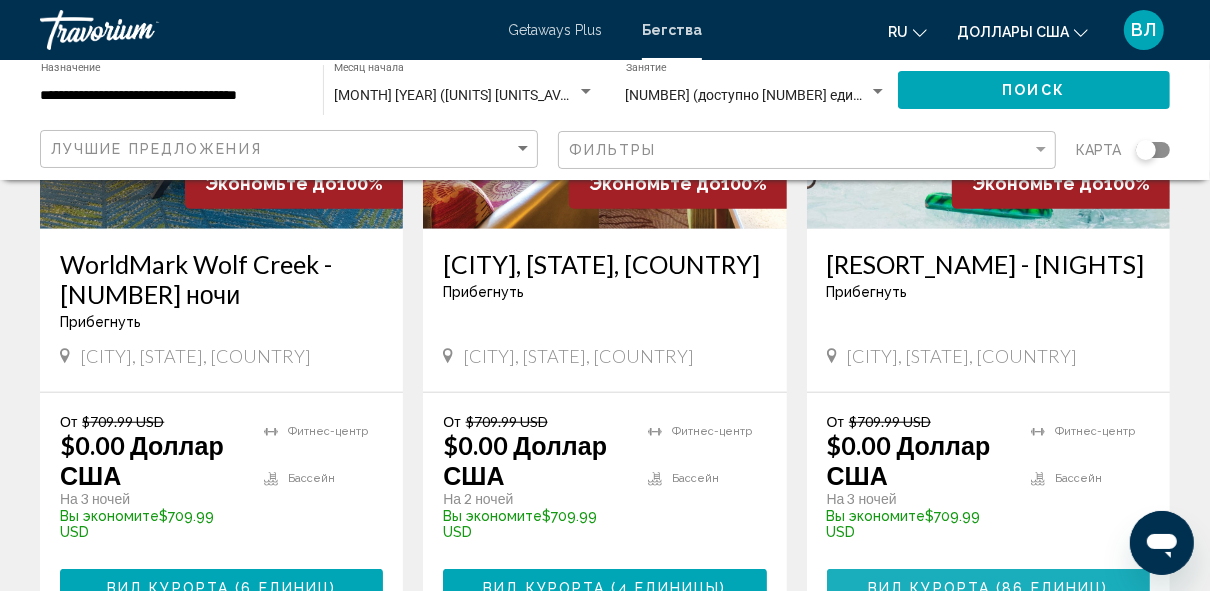 click on "Вид курорта" at bounding box center [929, 589] 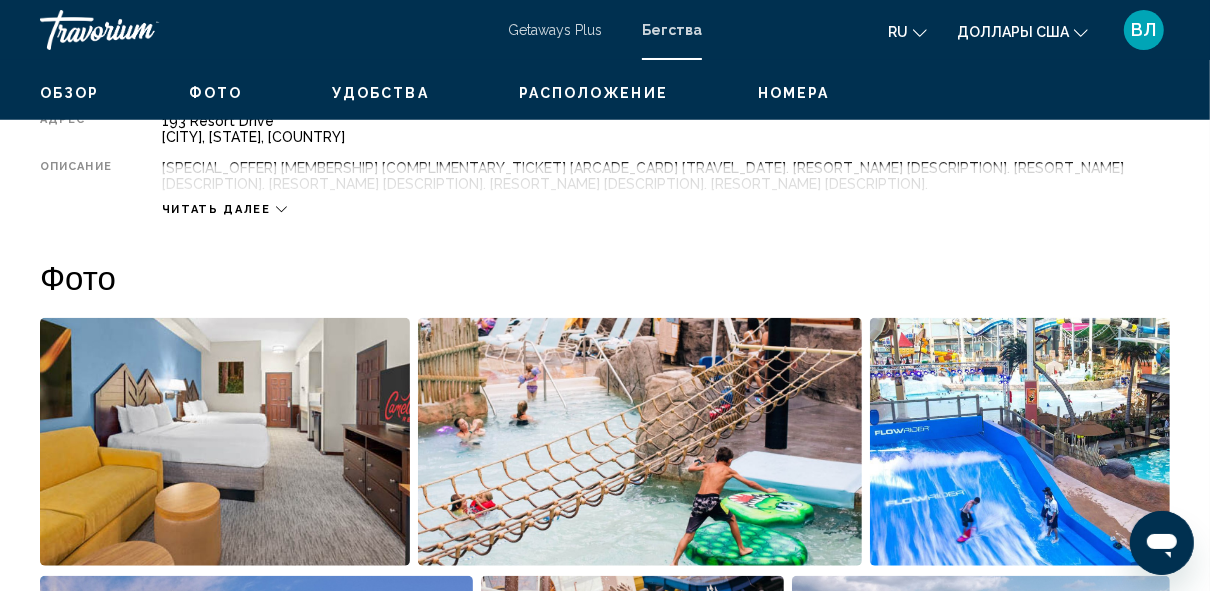 scroll, scrollTop: 239, scrollLeft: 0, axis: vertical 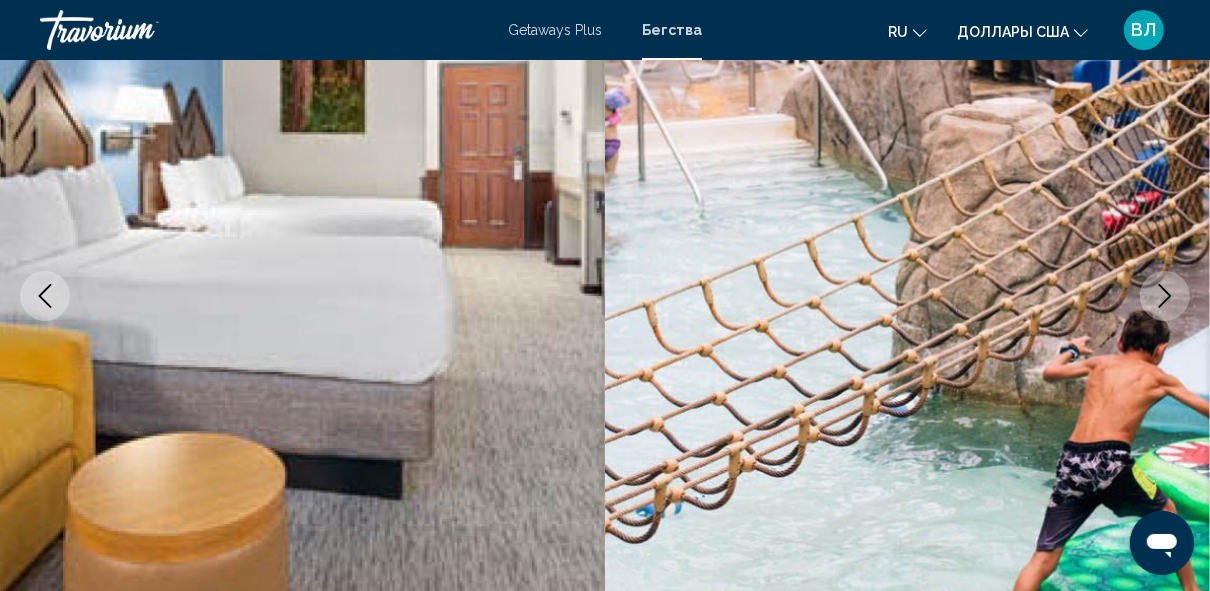 click 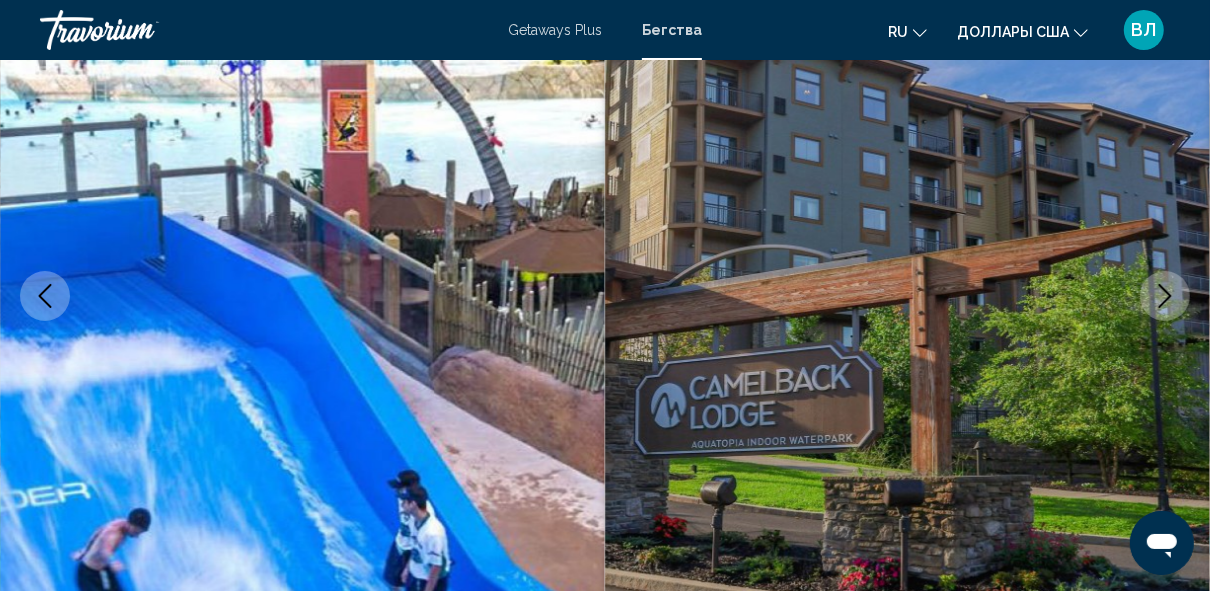 click 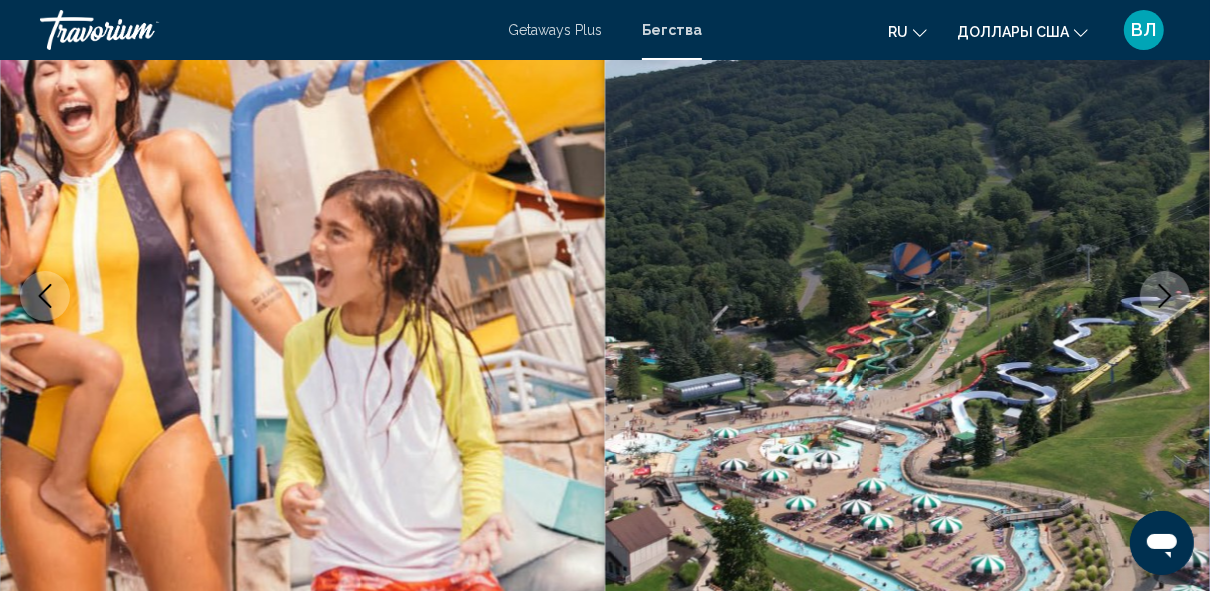 click 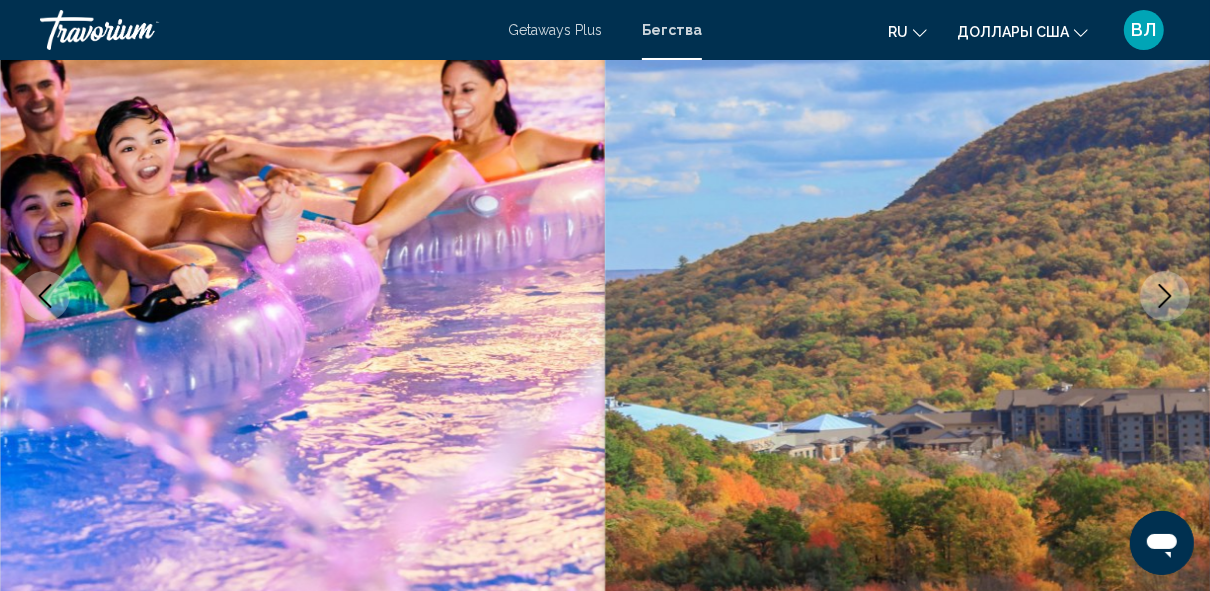 click 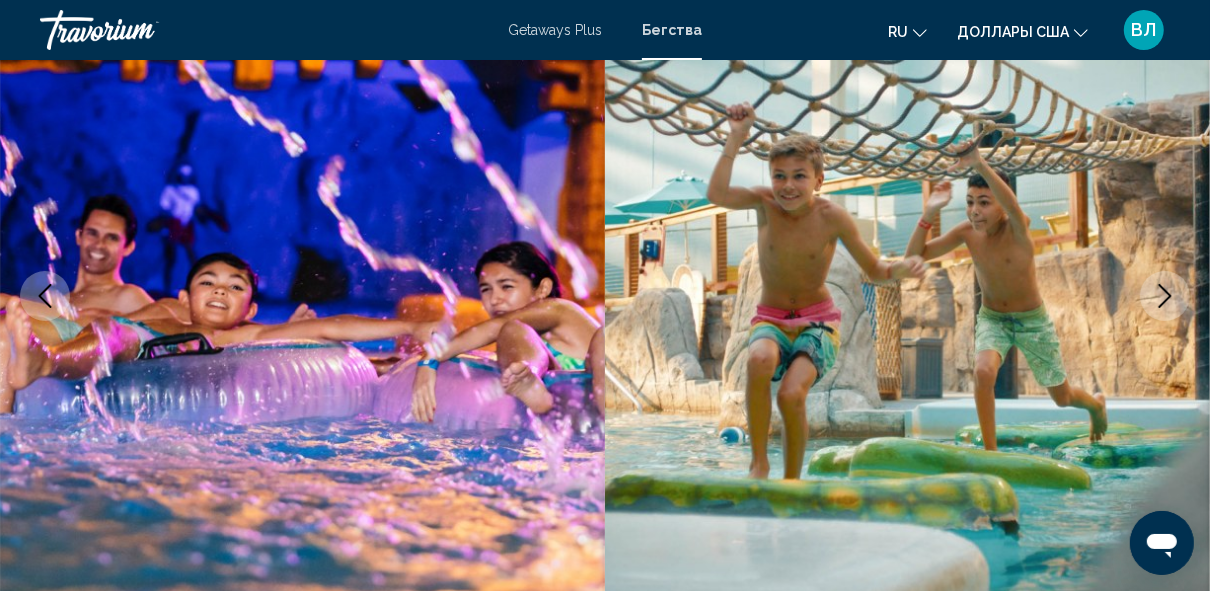 click 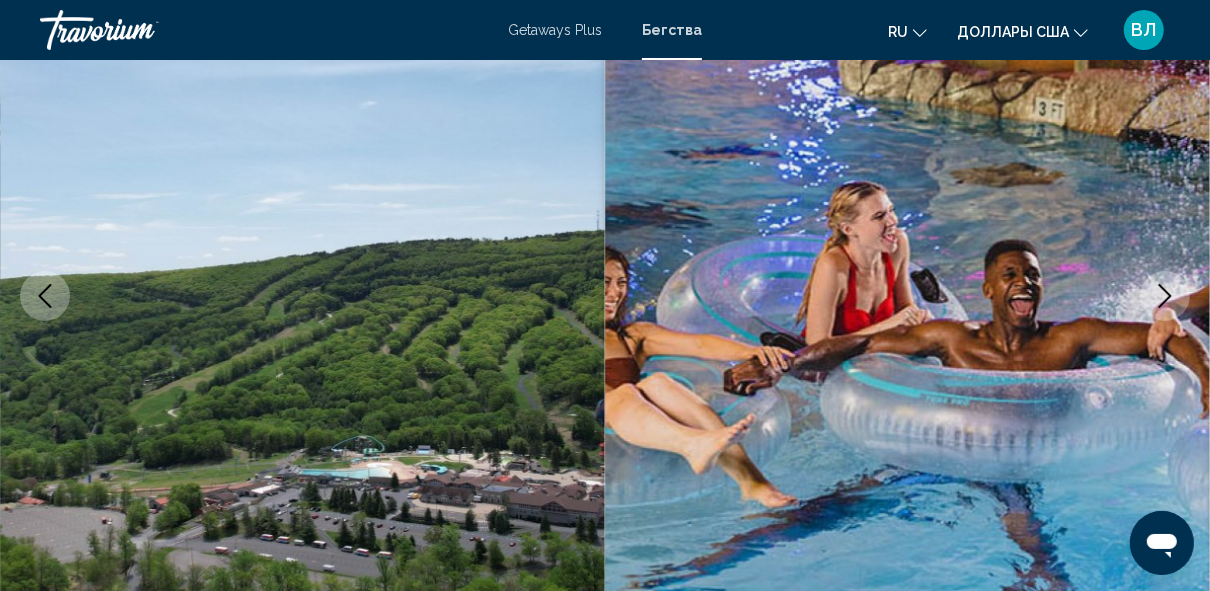 click 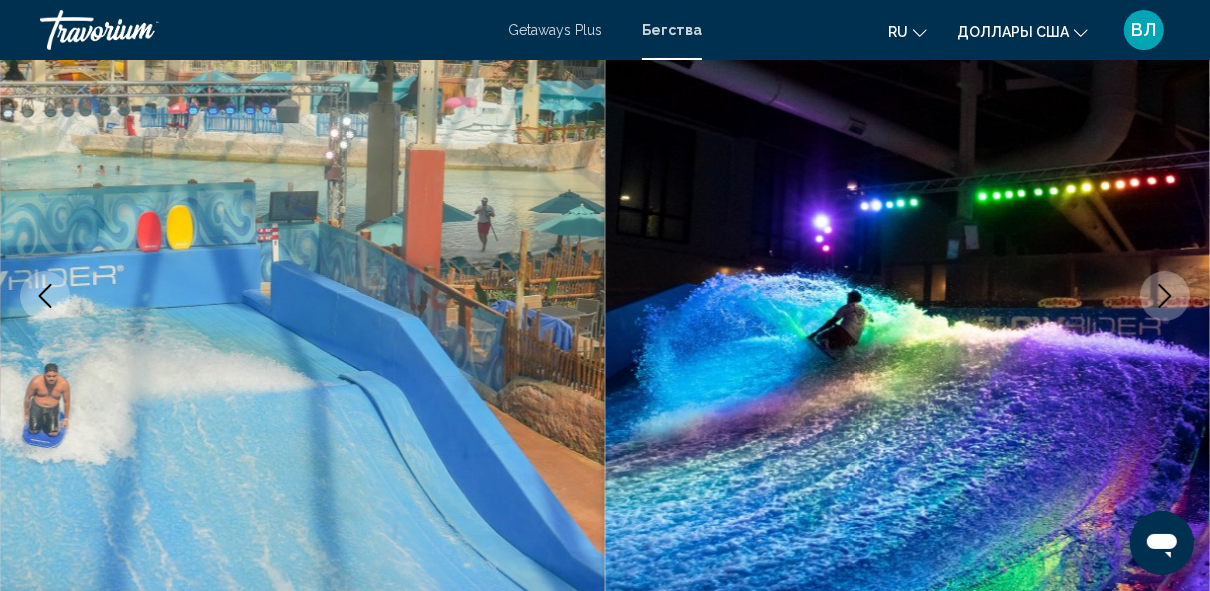click 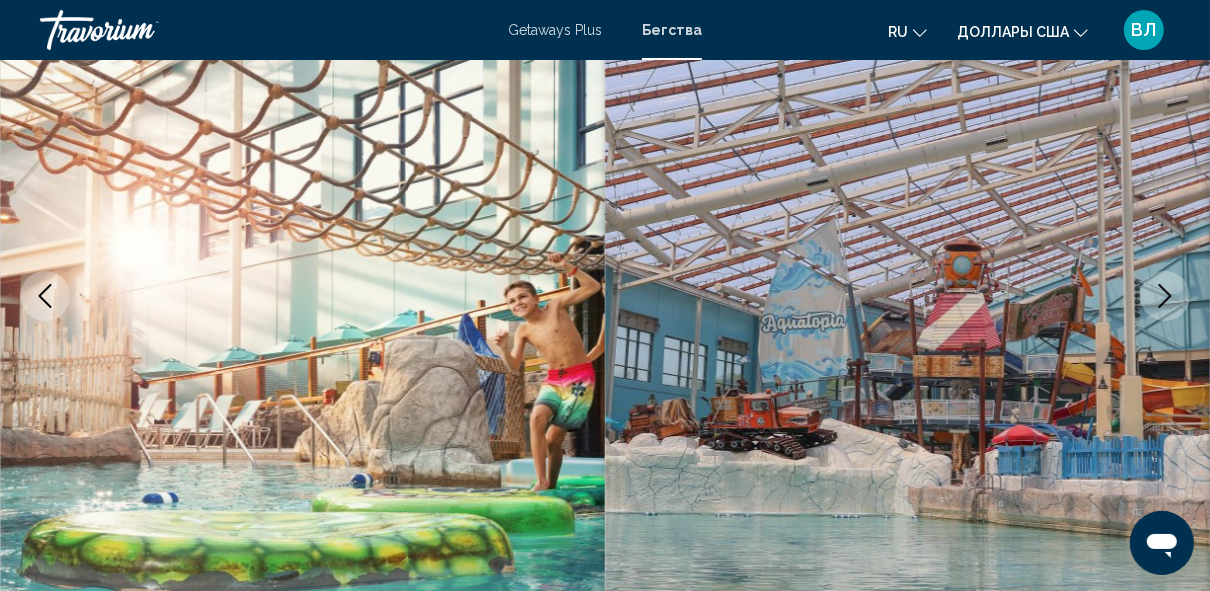 click 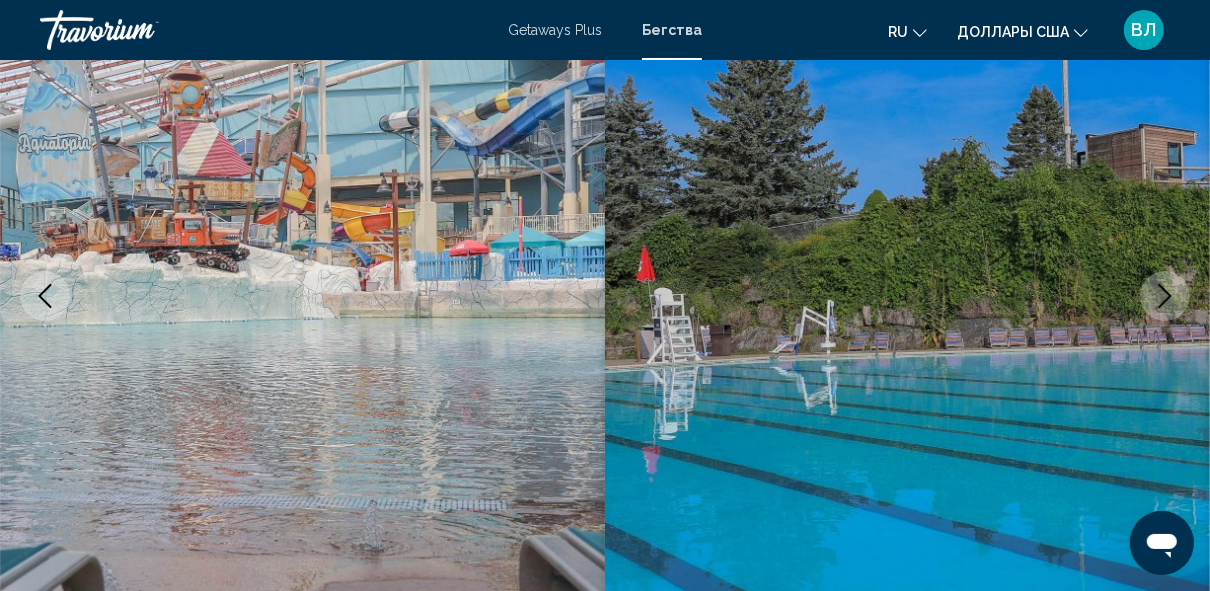 click 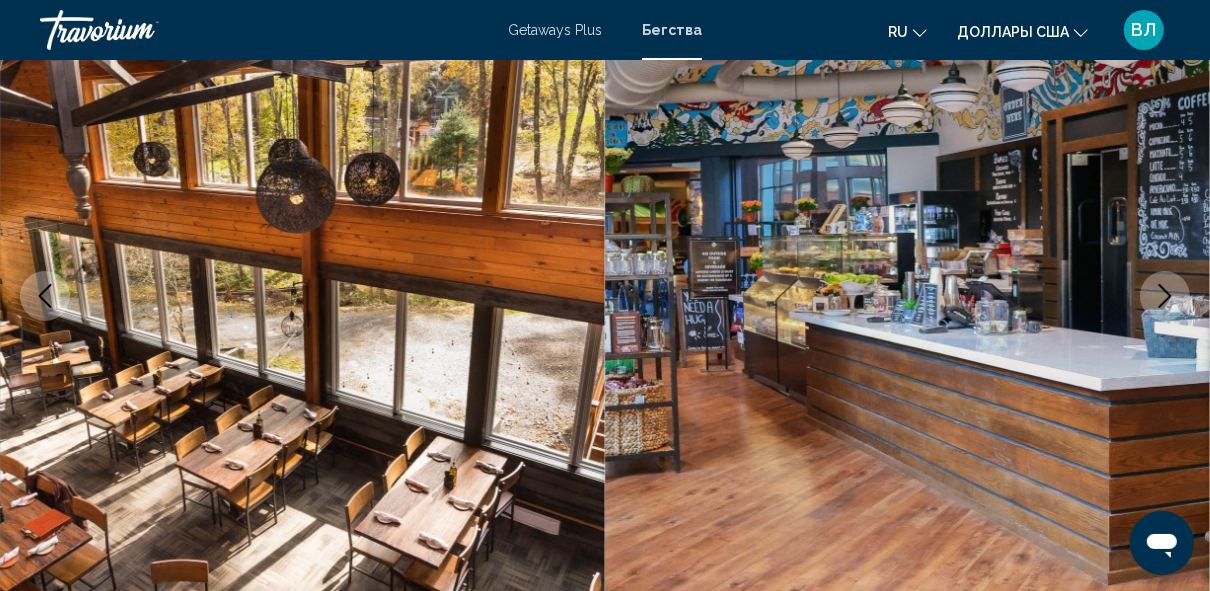 click 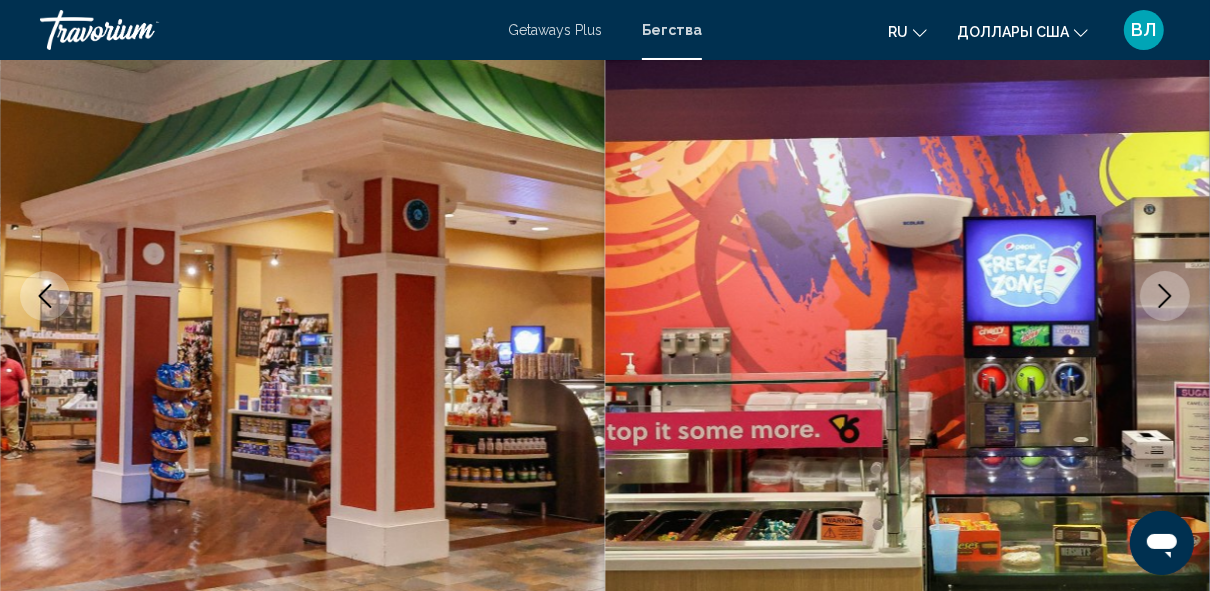 click 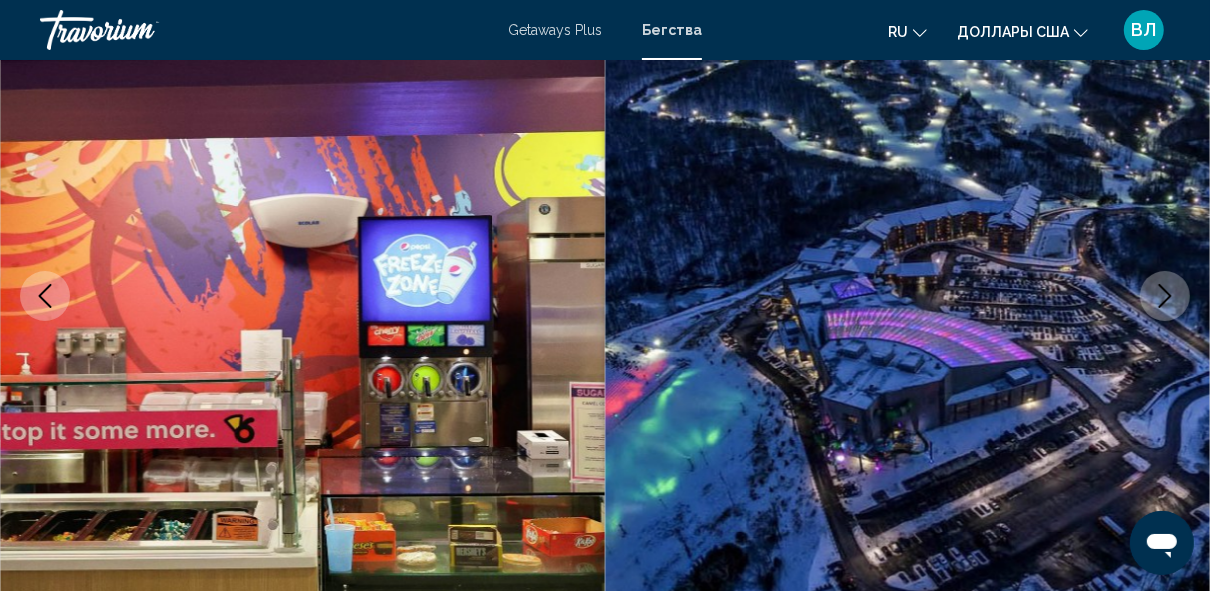 click 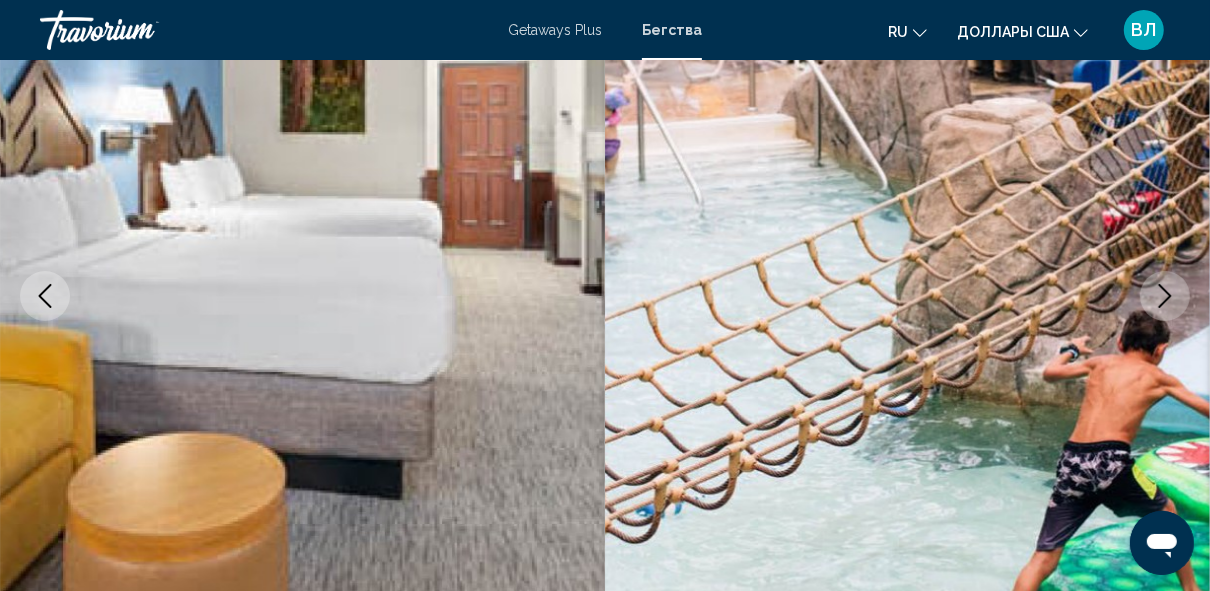 scroll, scrollTop: 0, scrollLeft: 0, axis: both 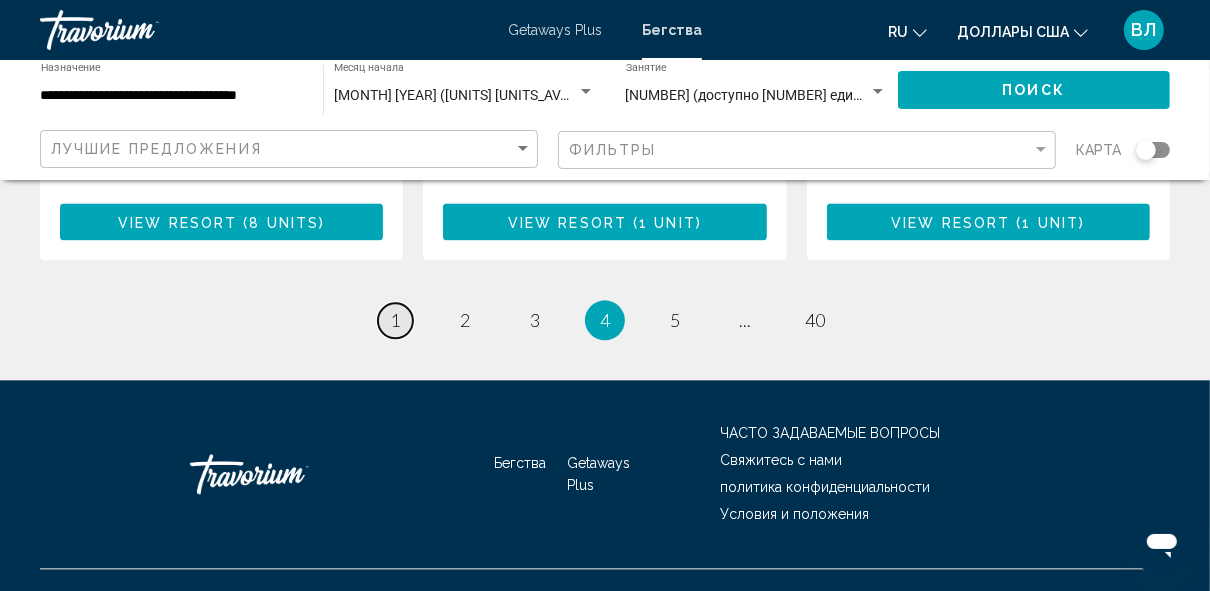 click on "1" at bounding box center [395, 320] 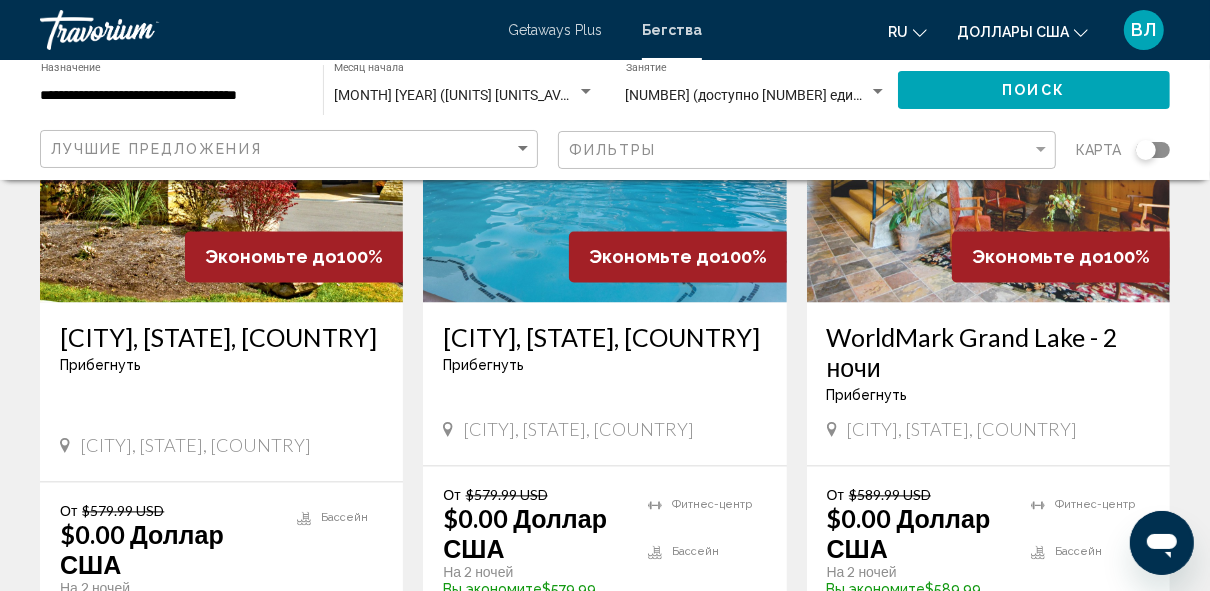 scroll, scrollTop: 2590, scrollLeft: 0, axis: vertical 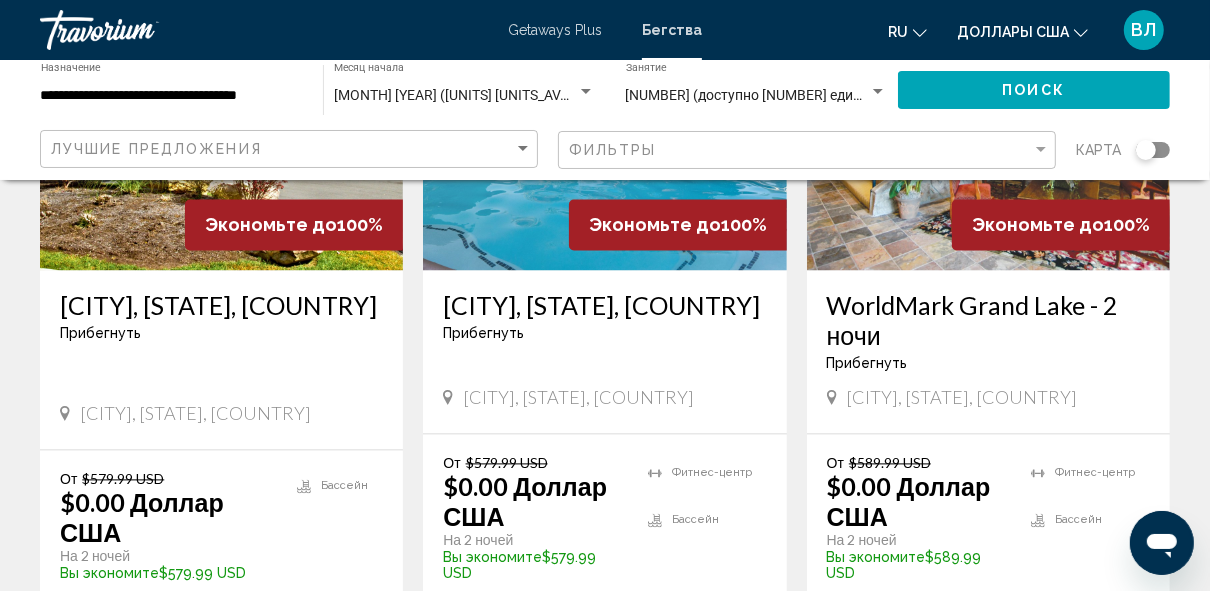click on "Вы экономите" at bounding box center (109, 573) 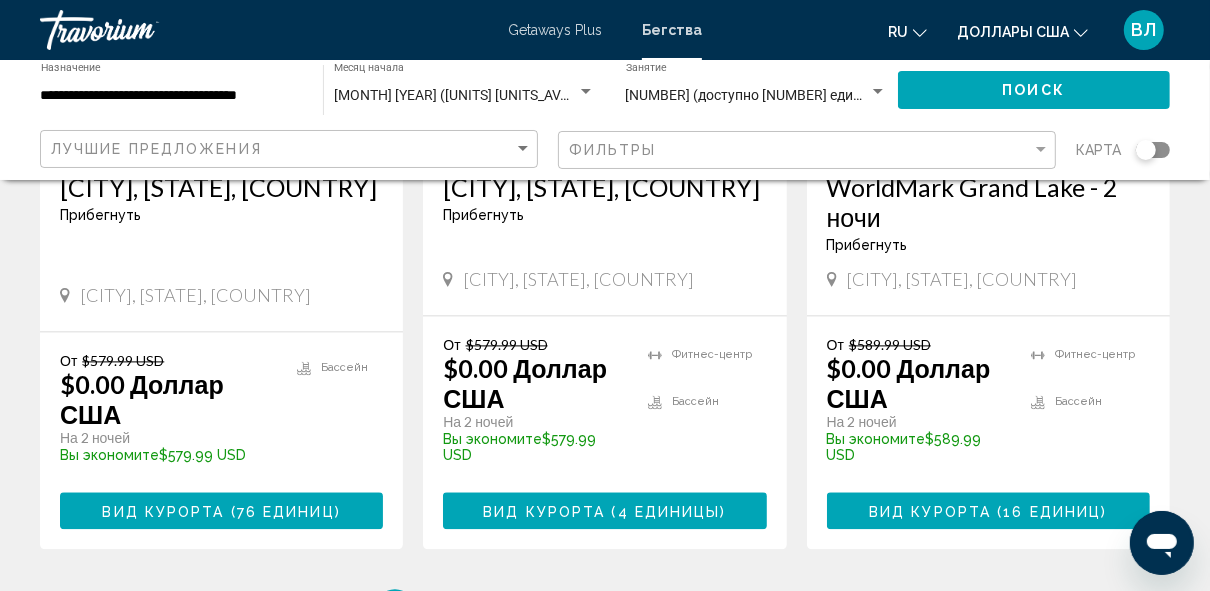scroll, scrollTop: 2718, scrollLeft: 0, axis: vertical 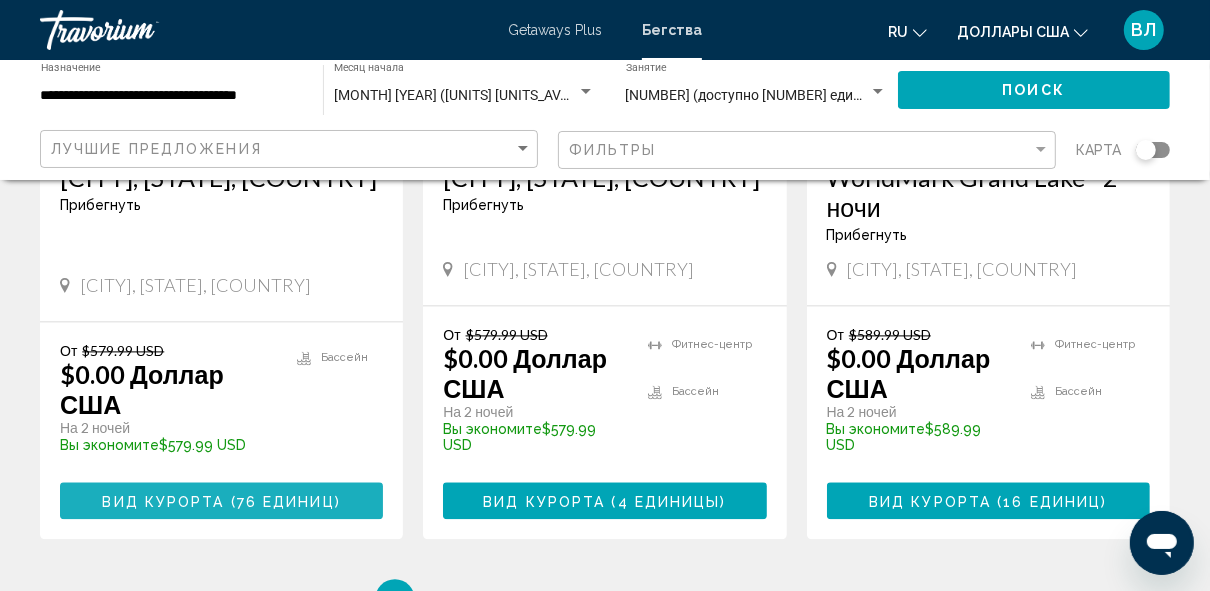 click on "Вид курорта    ( 76 единиц )" at bounding box center [221, 500] 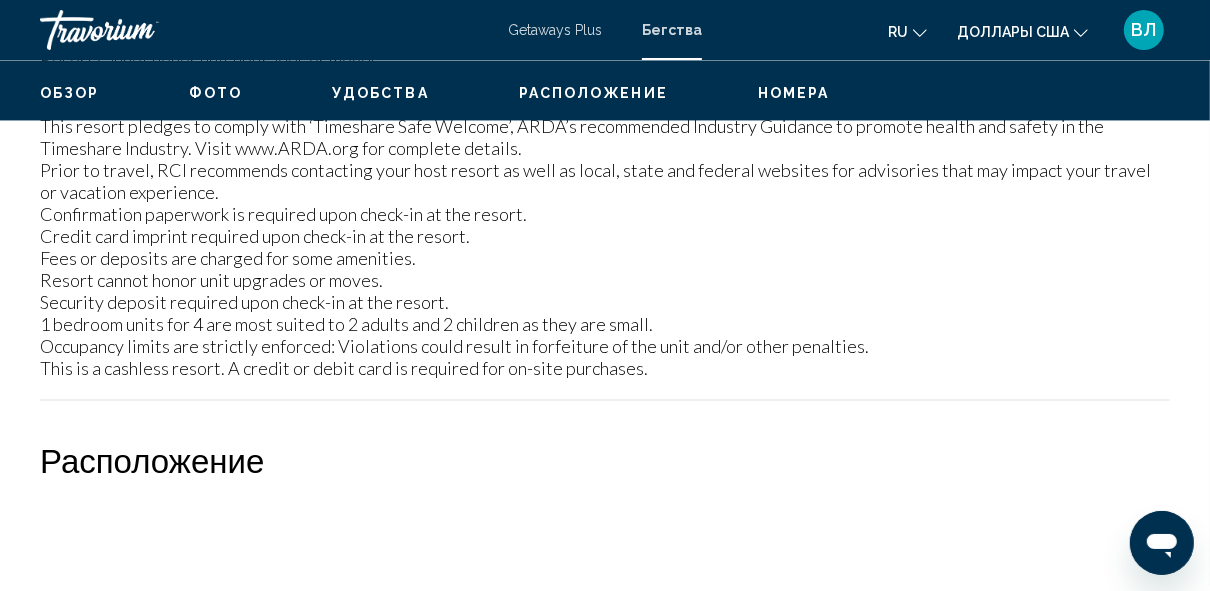 scroll, scrollTop: 240, scrollLeft: 0, axis: vertical 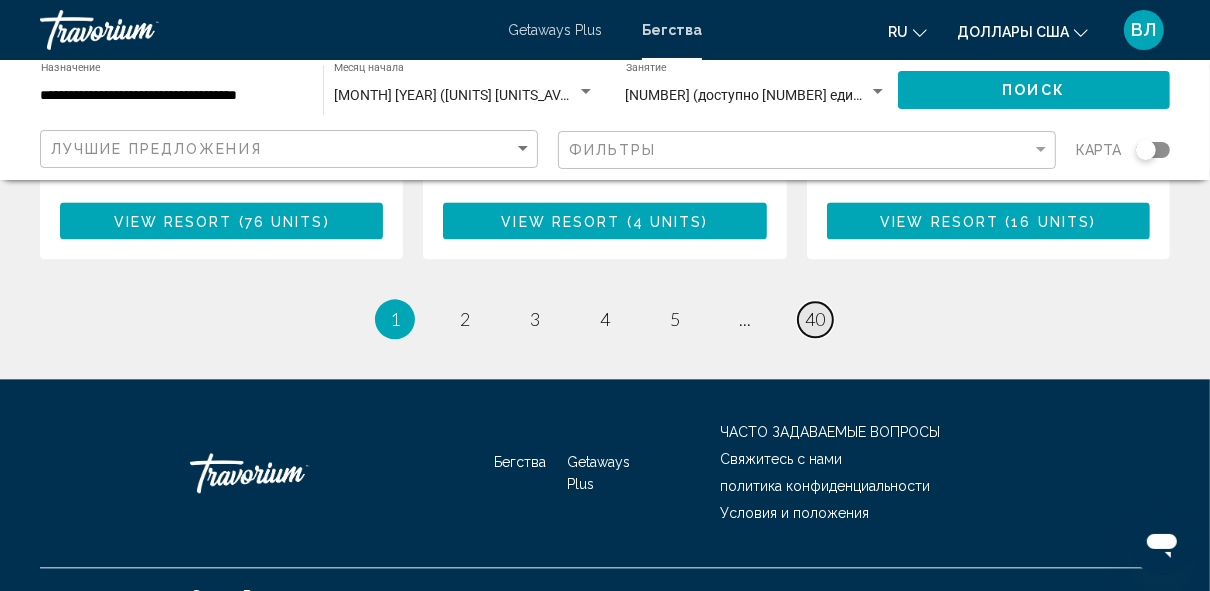 click on "40" at bounding box center (815, 319) 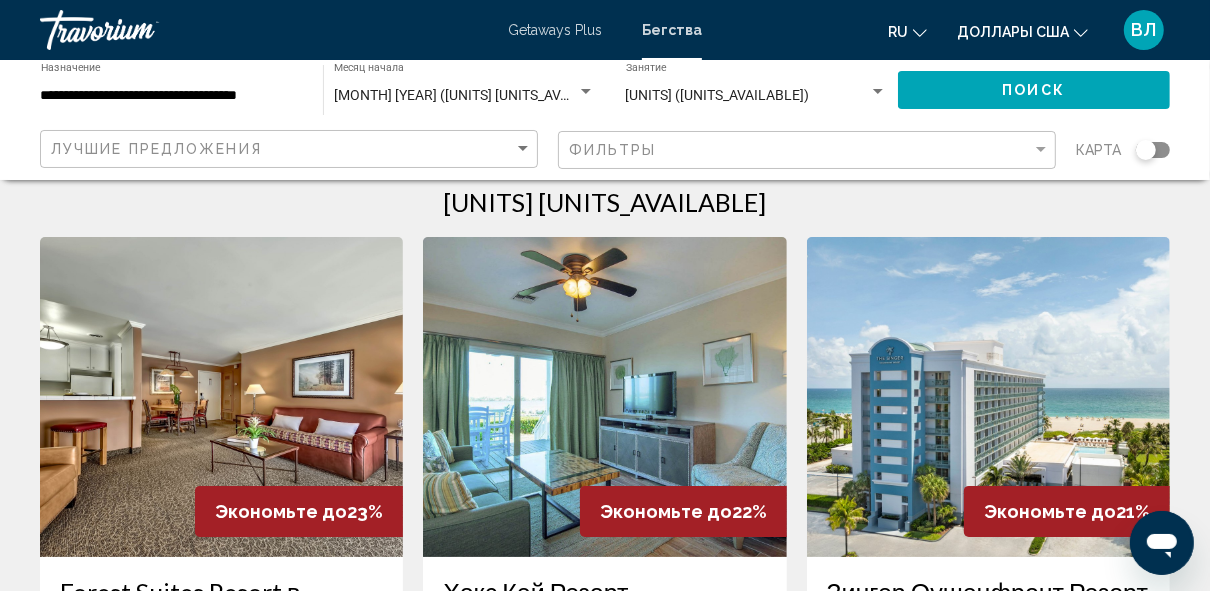 scroll, scrollTop: 0, scrollLeft: 0, axis: both 